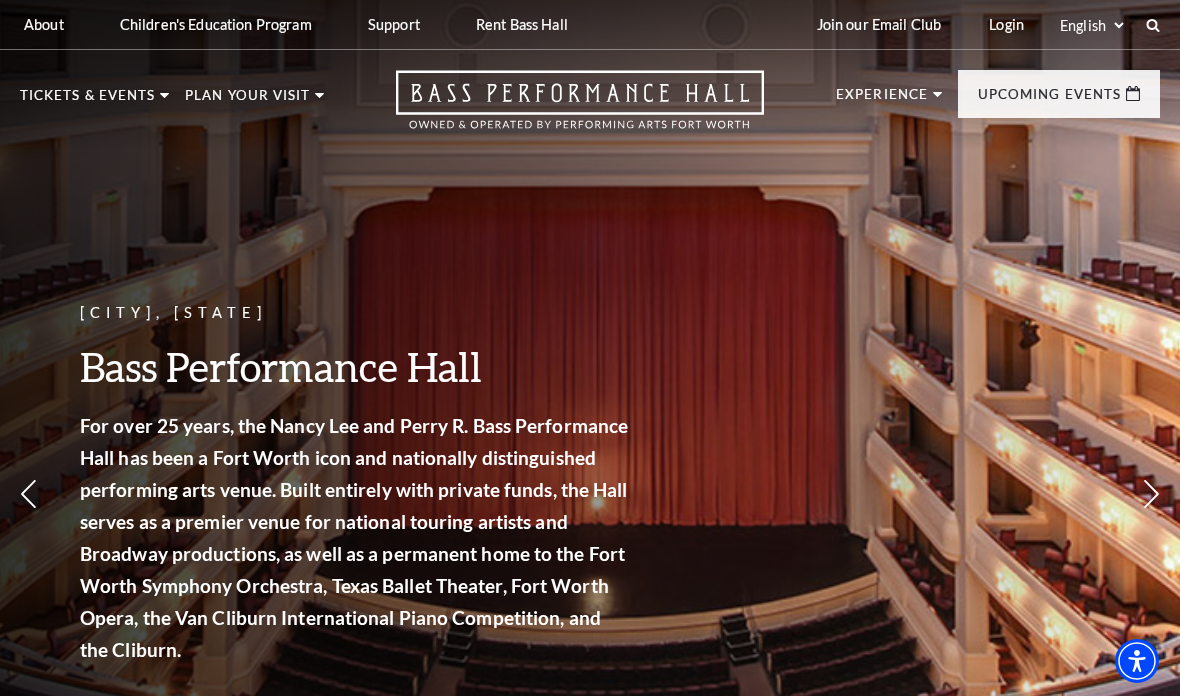 scroll, scrollTop: 0, scrollLeft: 0, axis: both 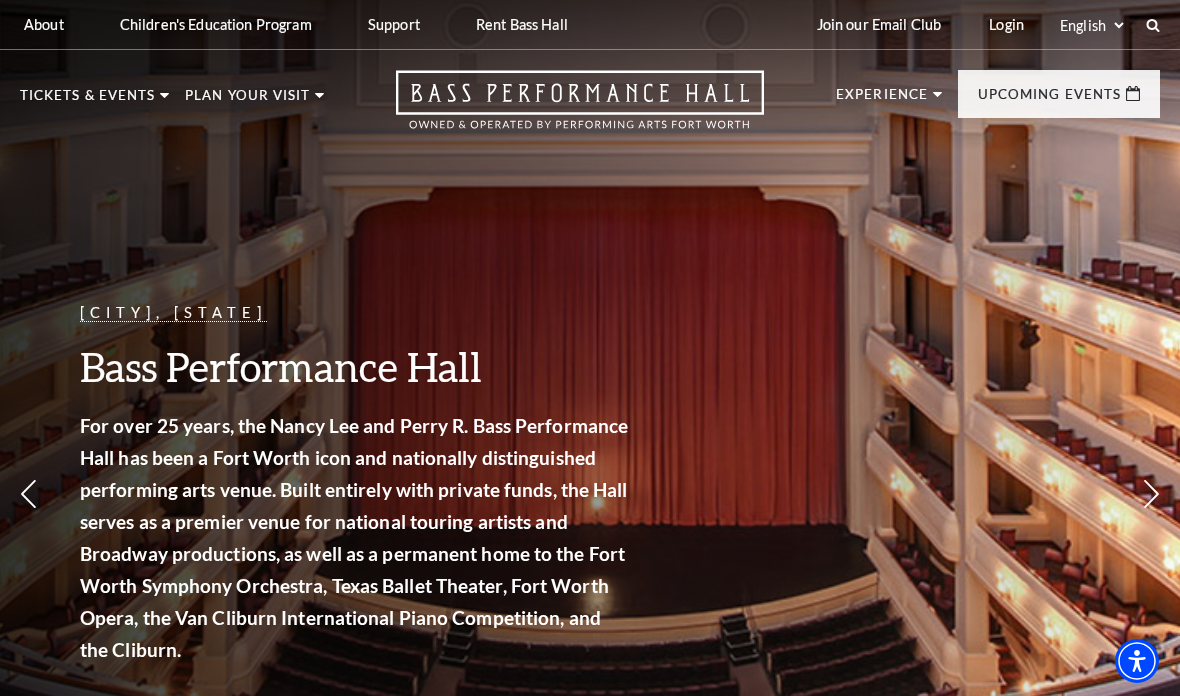 click on "Calendar" at bounding box center (80, 428) 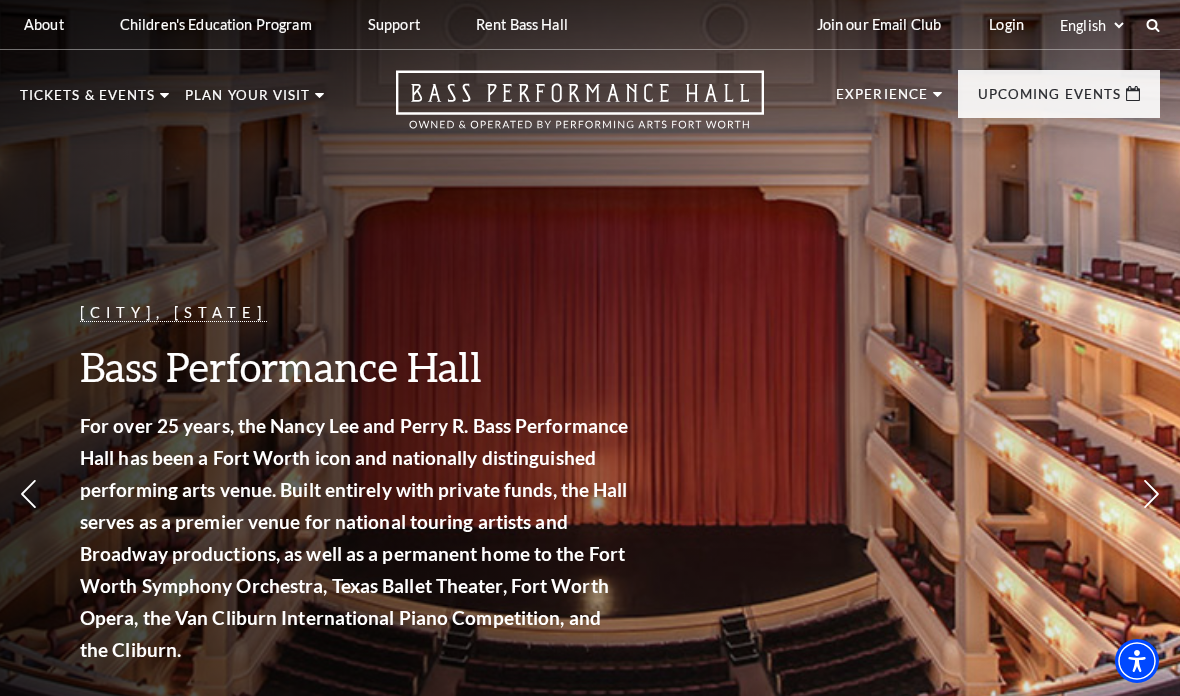 click on "Now On Sale" at bounding box center [94, 190] 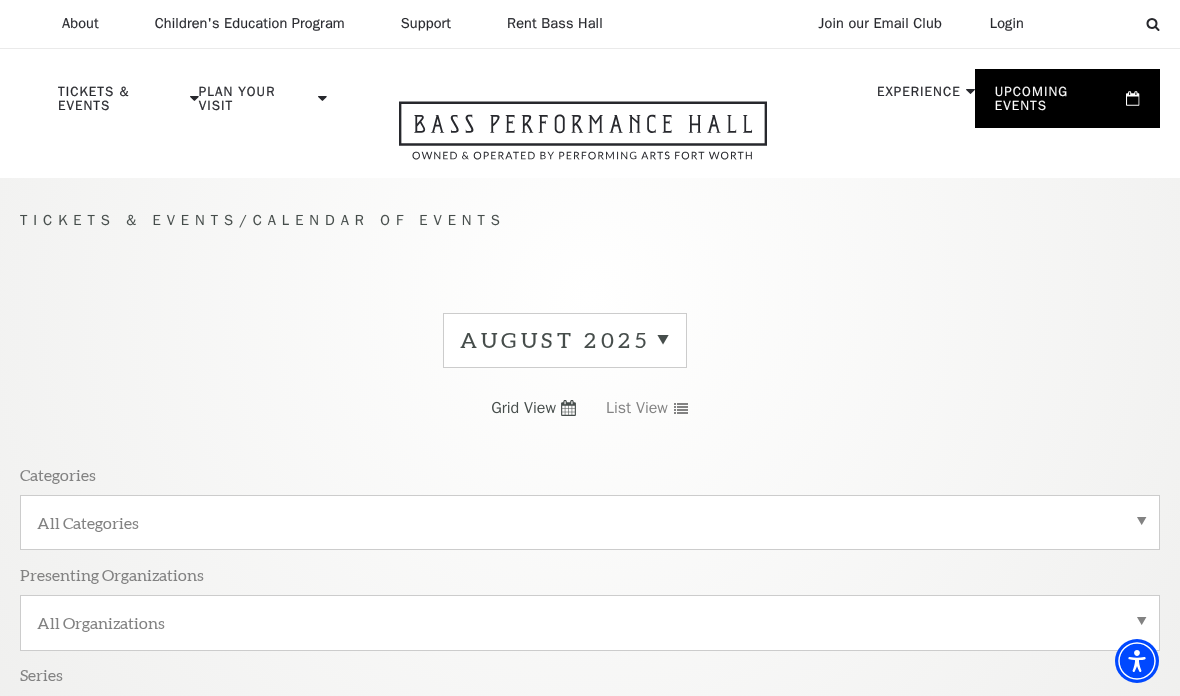 scroll, scrollTop: 0, scrollLeft: 0, axis: both 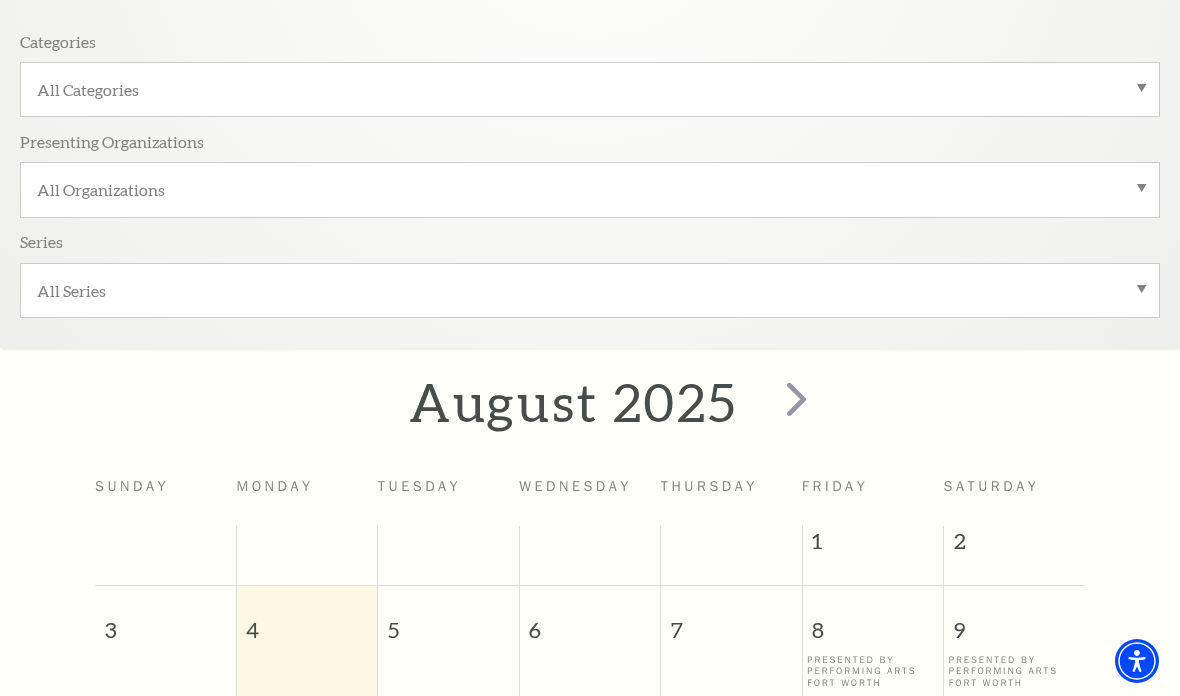 click at bounding box center [796, 398] 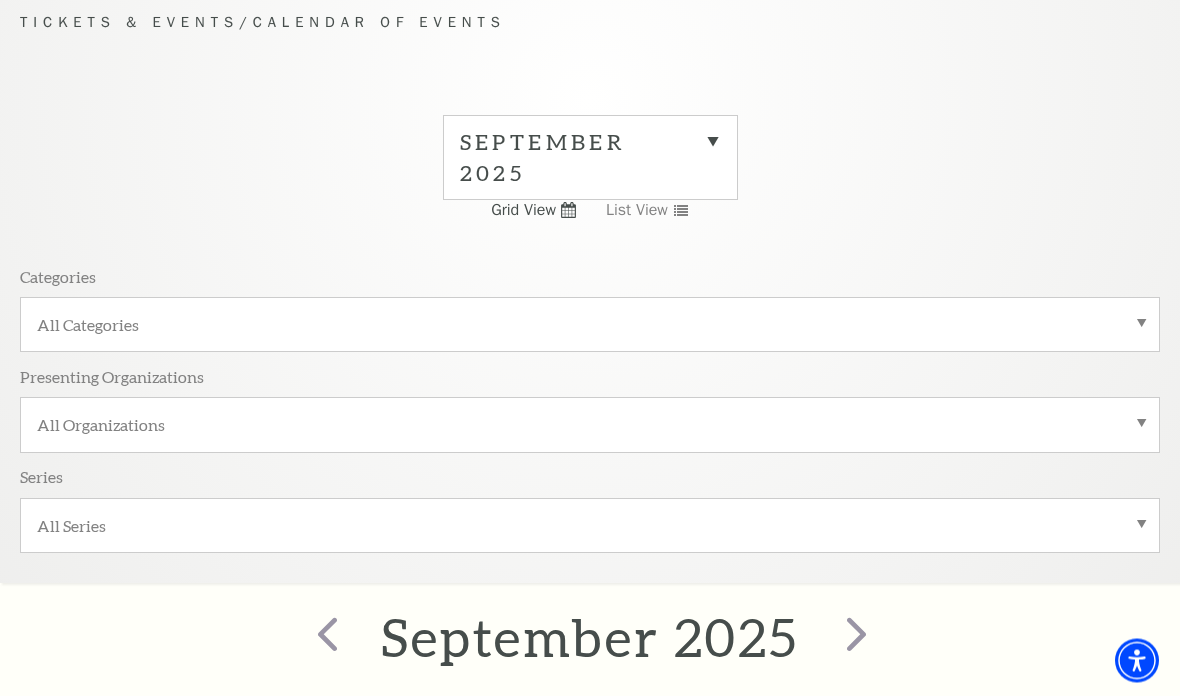 scroll, scrollTop: 178, scrollLeft: 0, axis: vertical 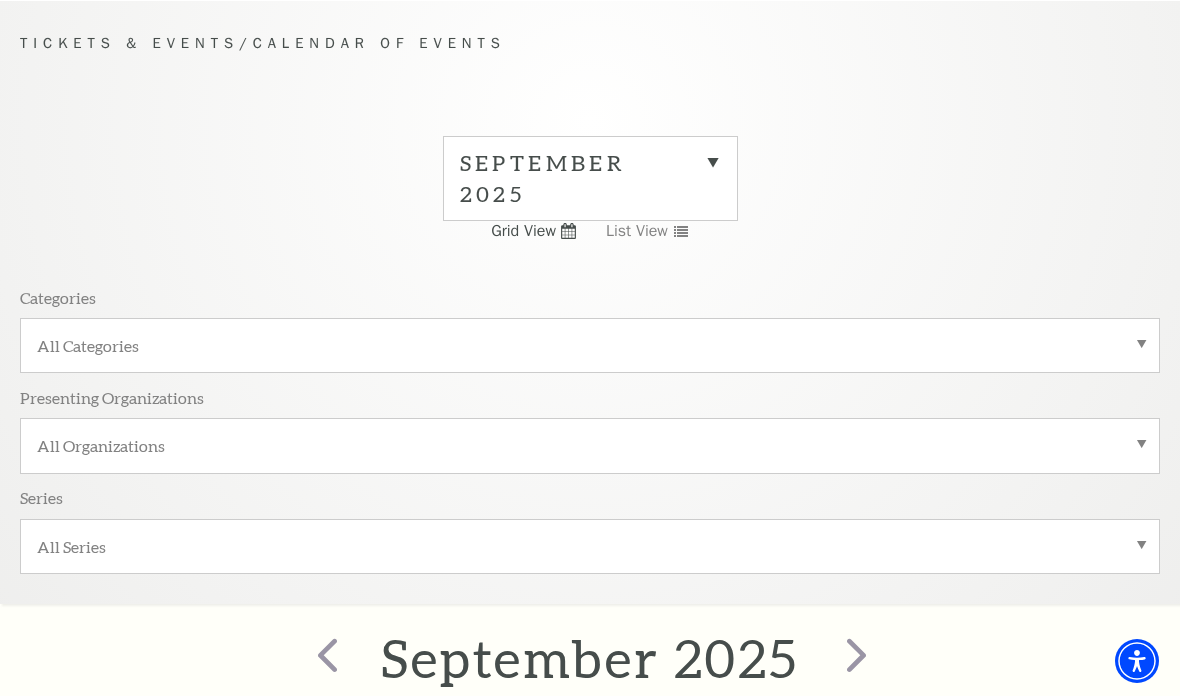 click at bounding box center [856, 654] 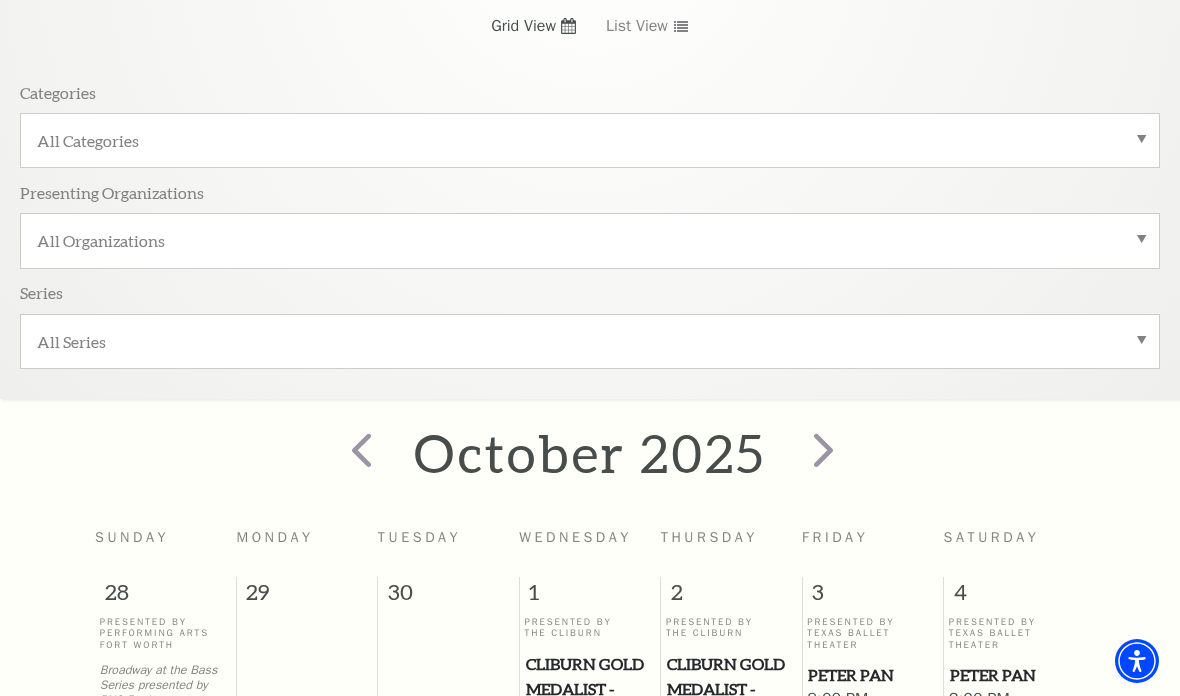 scroll, scrollTop: 402, scrollLeft: 0, axis: vertical 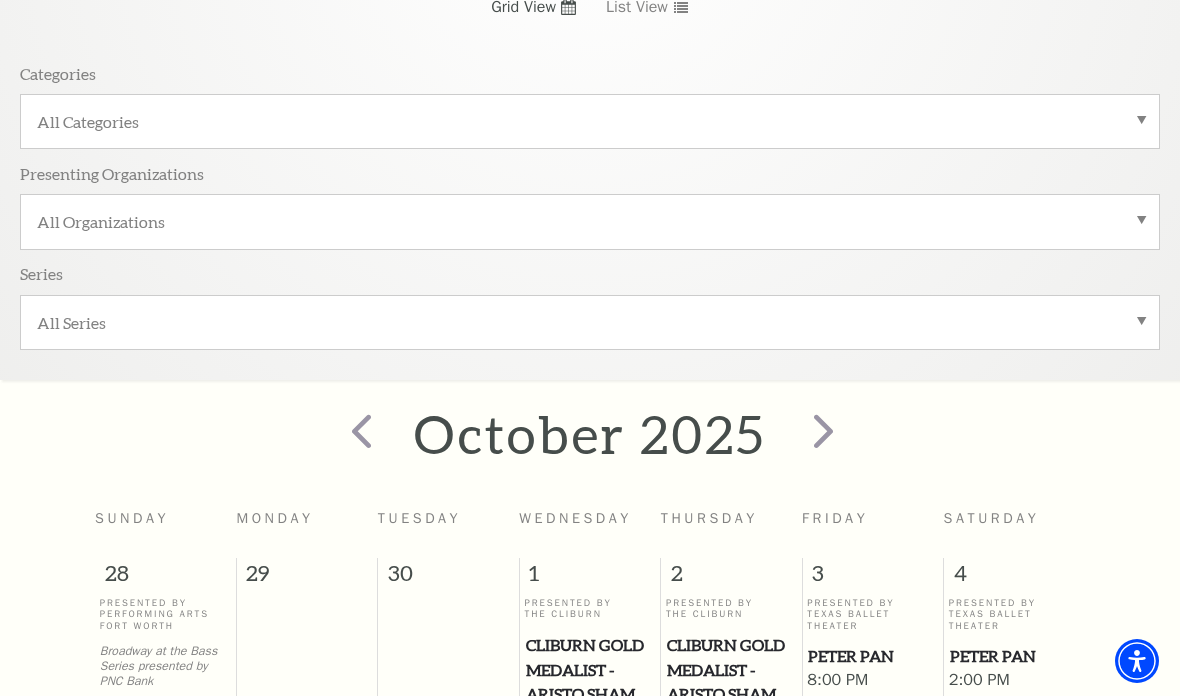 click at bounding box center (823, 430) 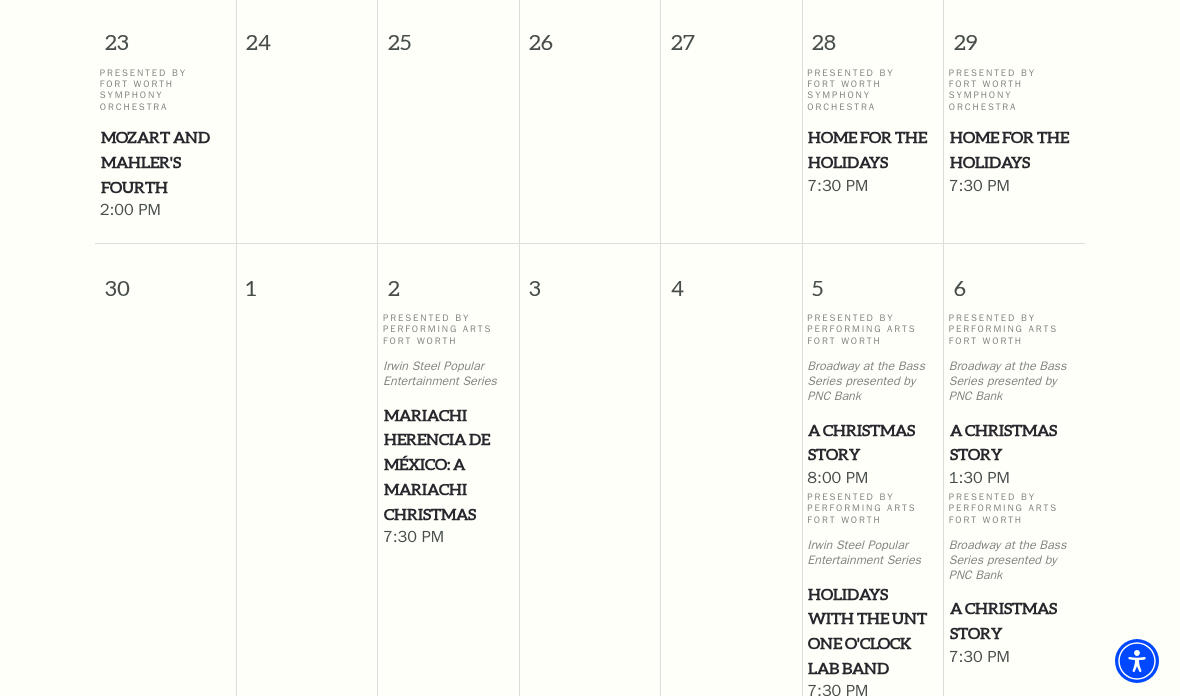 scroll, scrollTop: 2659, scrollLeft: 0, axis: vertical 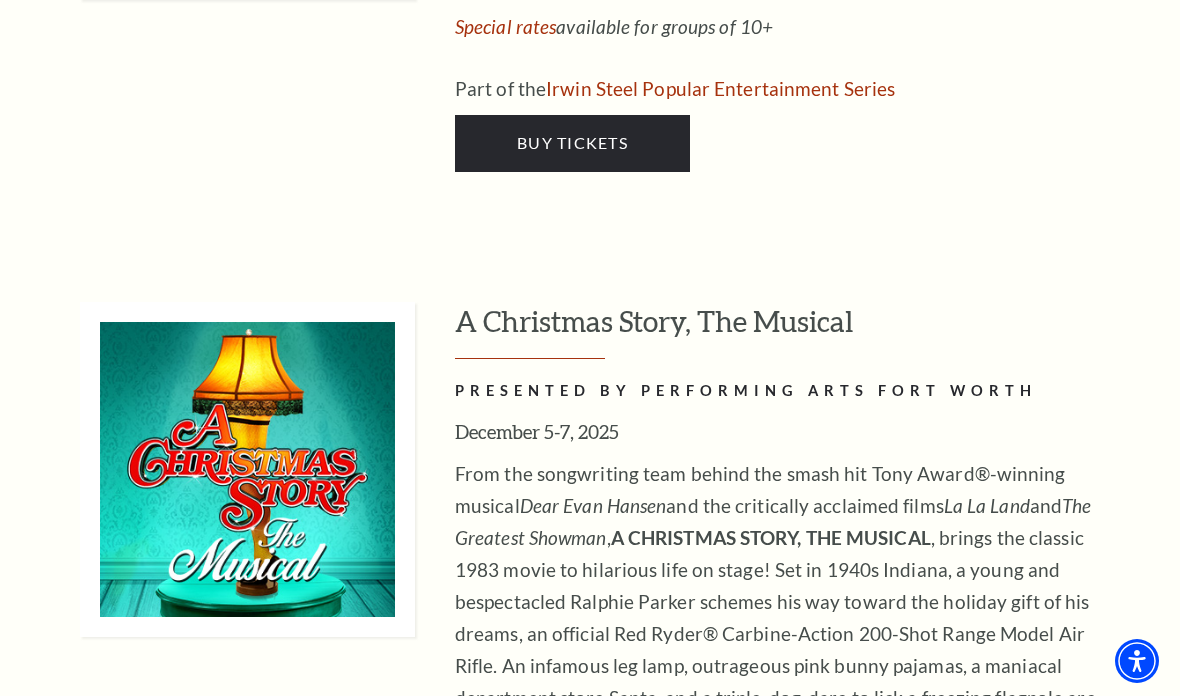 click at bounding box center (247, 469) 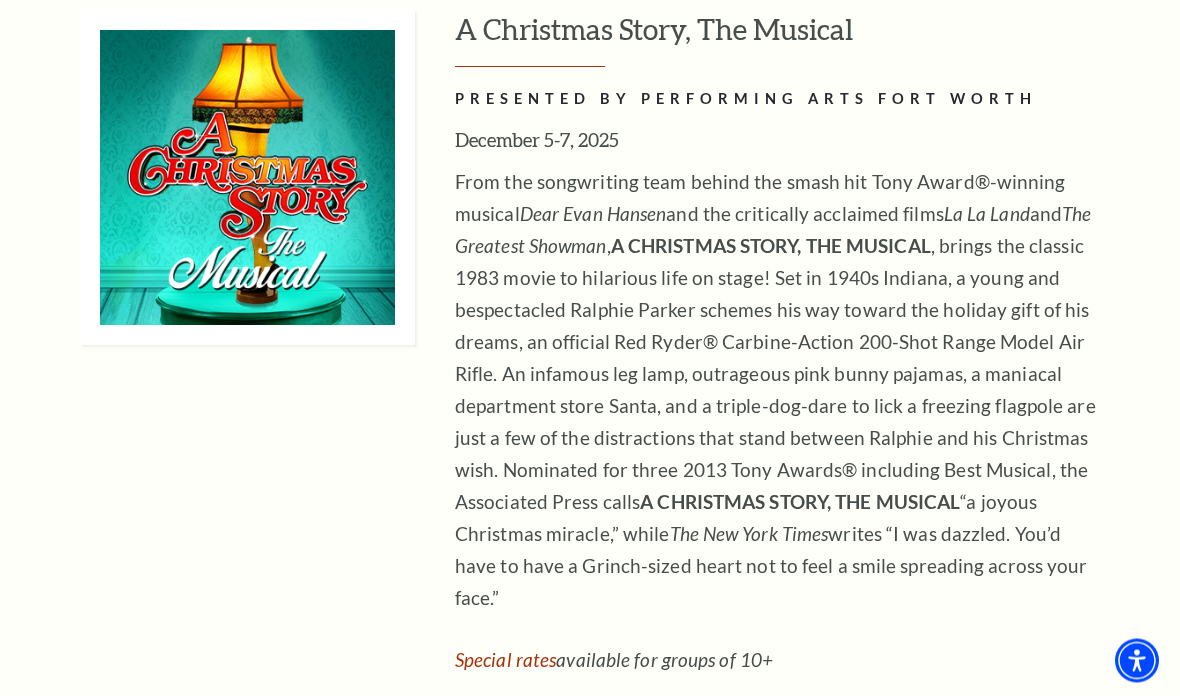 scroll, scrollTop: 8781, scrollLeft: 0, axis: vertical 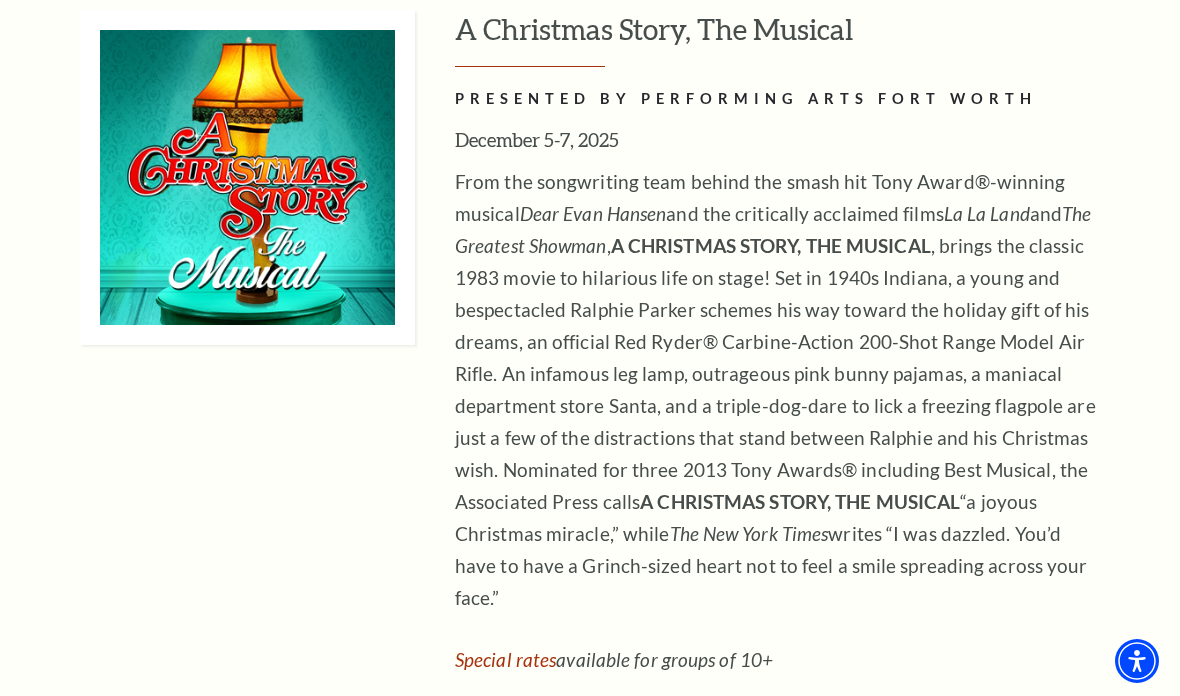 click on "Buy Tickets" at bounding box center [572, 775] 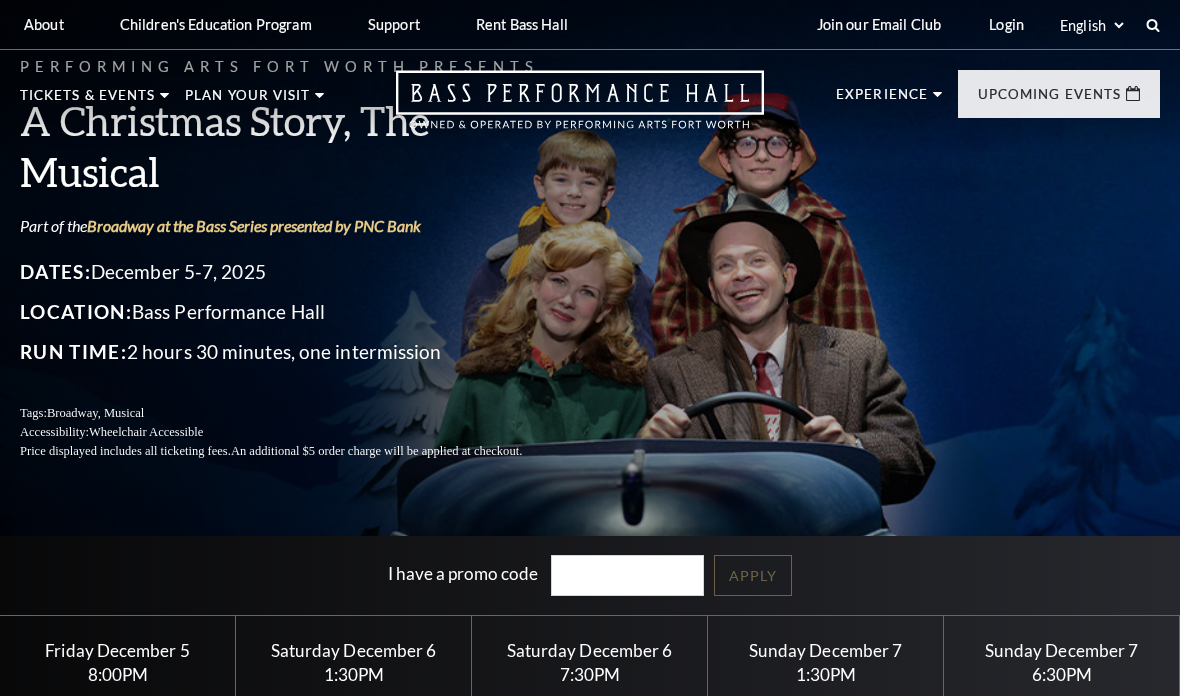 scroll, scrollTop: 0, scrollLeft: 0, axis: both 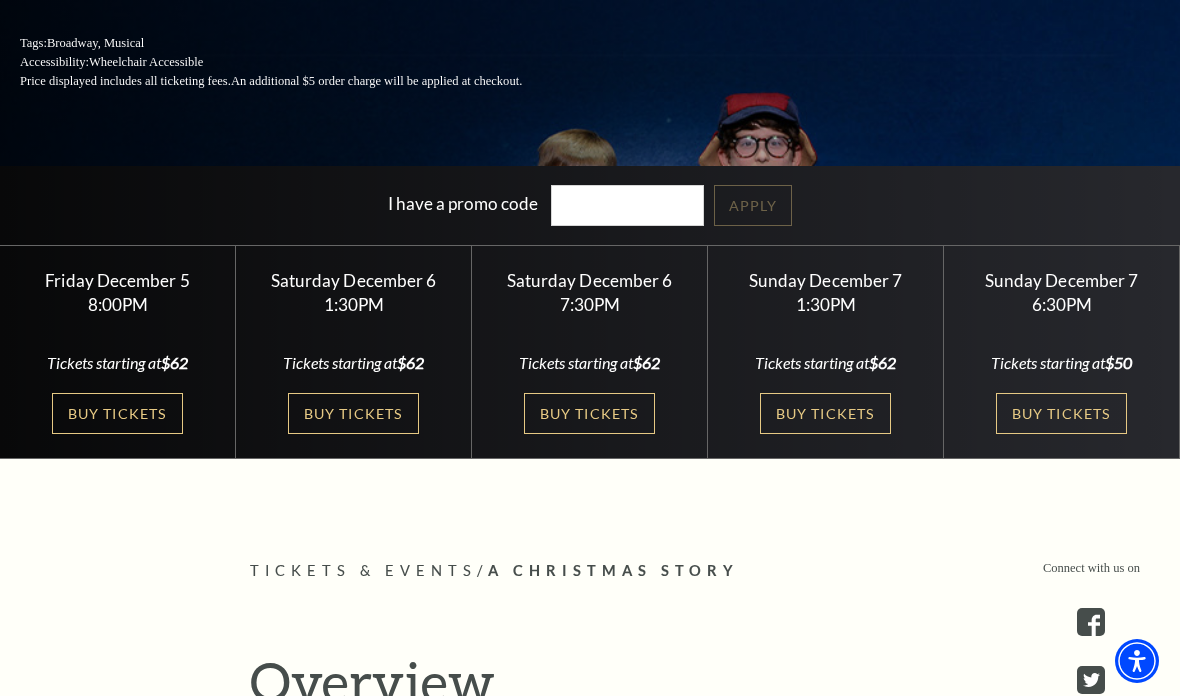 click on "Buy Tickets" at bounding box center (1061, 413) 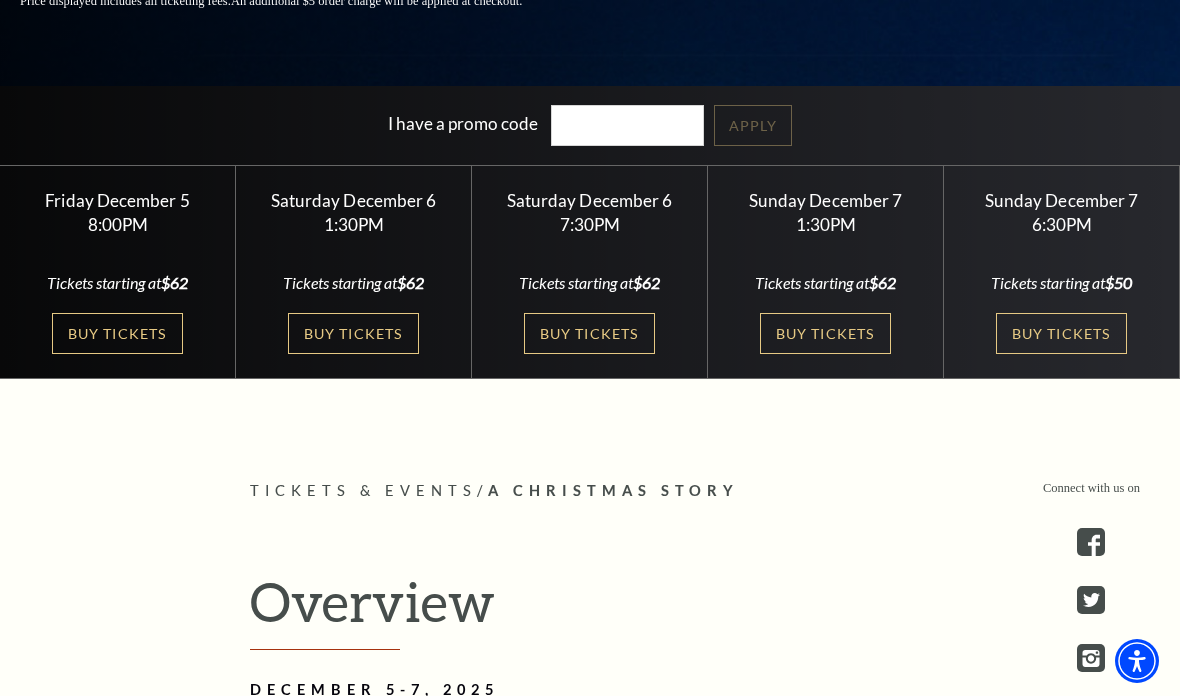 click on "Buy Tickets" at bounding box center [117, 333] 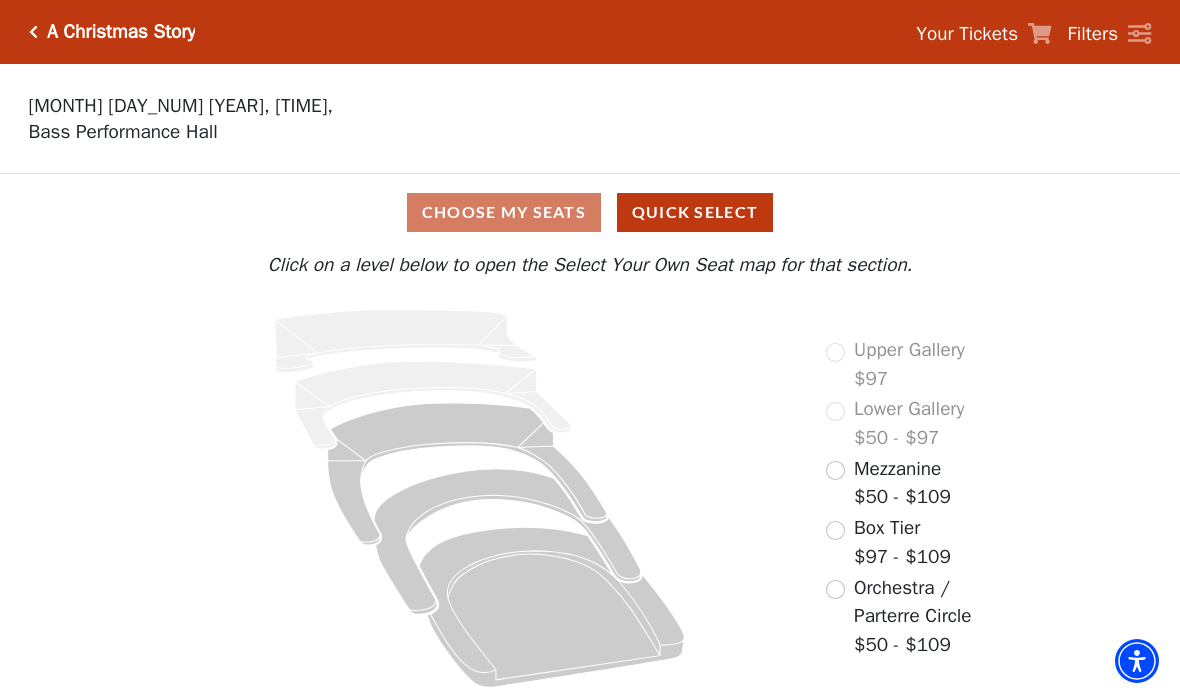 scroll, scrollTop: 0, scrollLeft: 0, axis: both 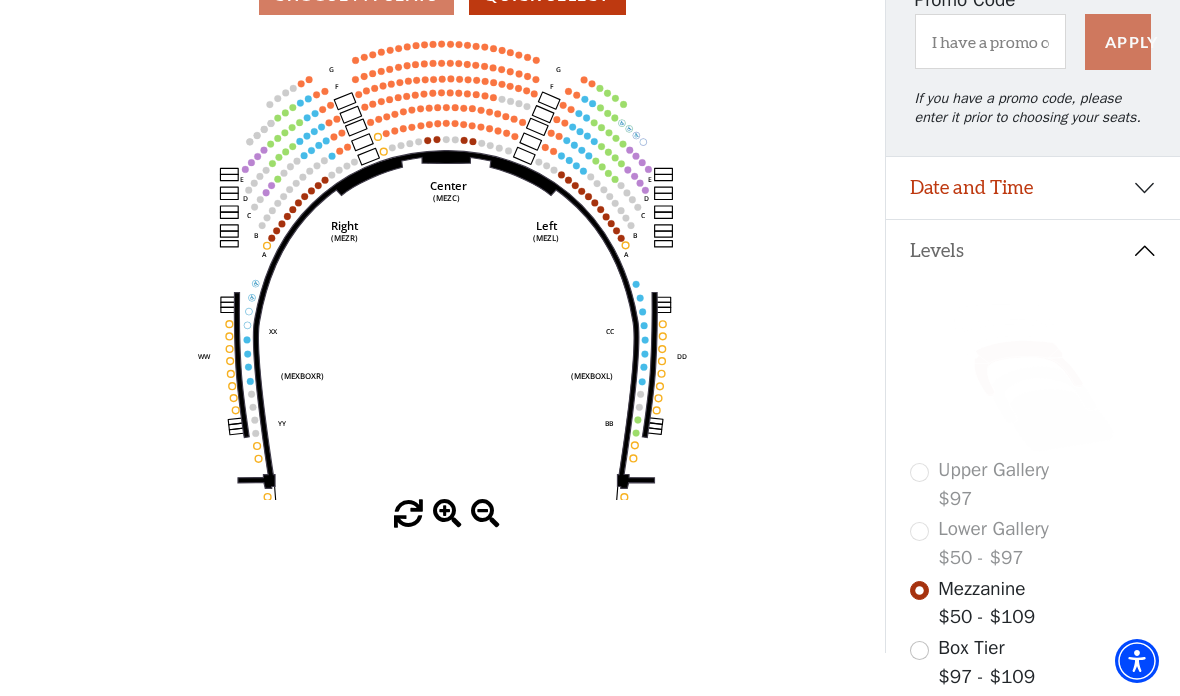 click at bounding box center [919, 590] 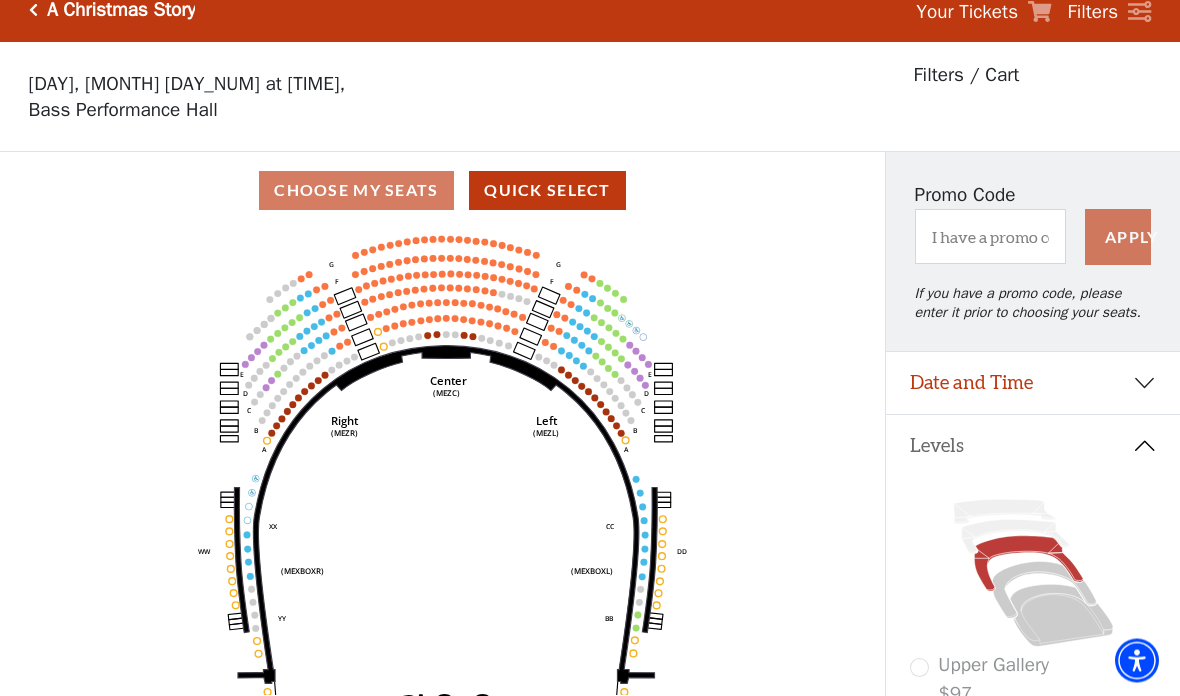 scroll, scrollTop: 22, scrollLeft: 0, axis: vertical 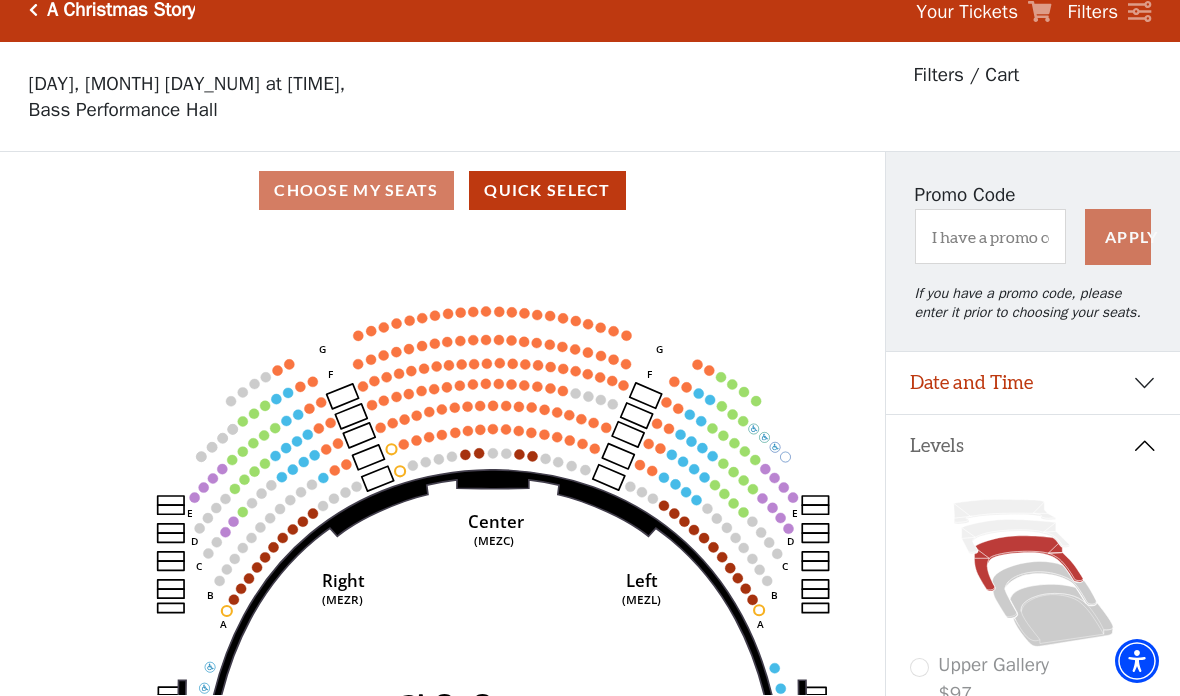 click on "Center   (MEZC)   Right   (MEZR)   Left   (MEZL)   (MEXBOXR)   (MEXBOXL)   XX   WW   CC   DD   YY   BB   ZZ   AA   G   F   E   D   G   F   C   B   A   E   D   C   B   A" 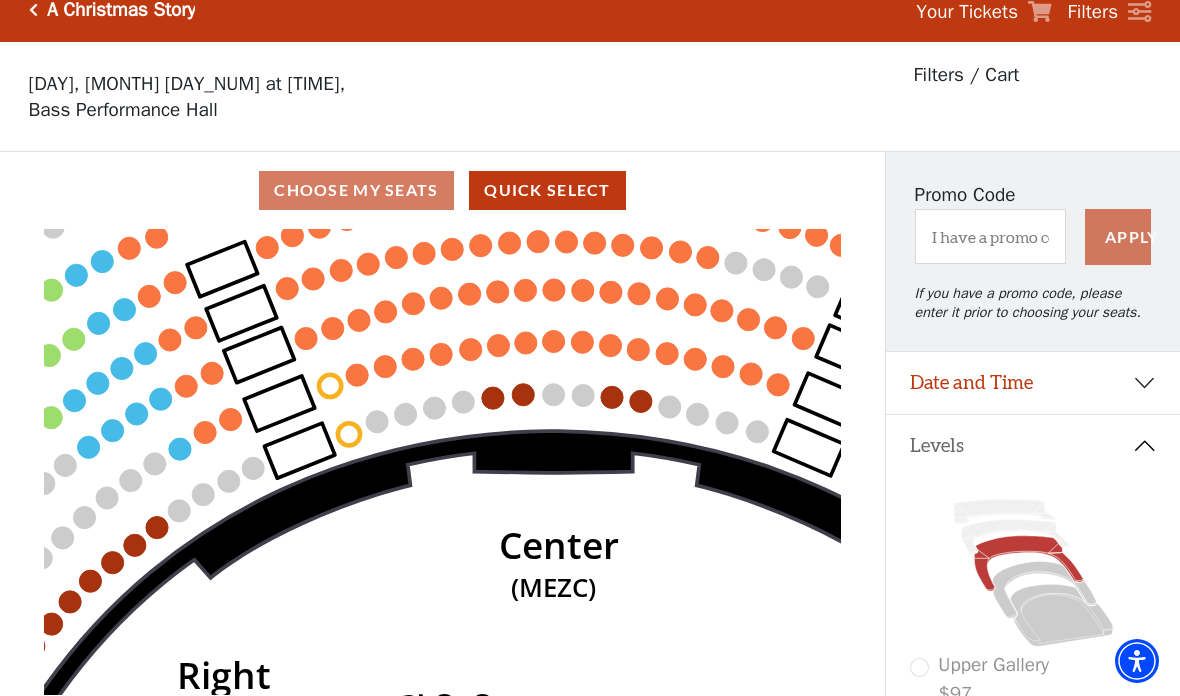 click on "Center   (MEZC)   Right   (MEZR)   Left   (MEZL)   (MEXBOXR)   (MEXBOXL)   XX   WW   CC   DD   YY   BB   ZZ   AA   G   F   E   D   G   F   C   B   A   E   D   C   B   A" 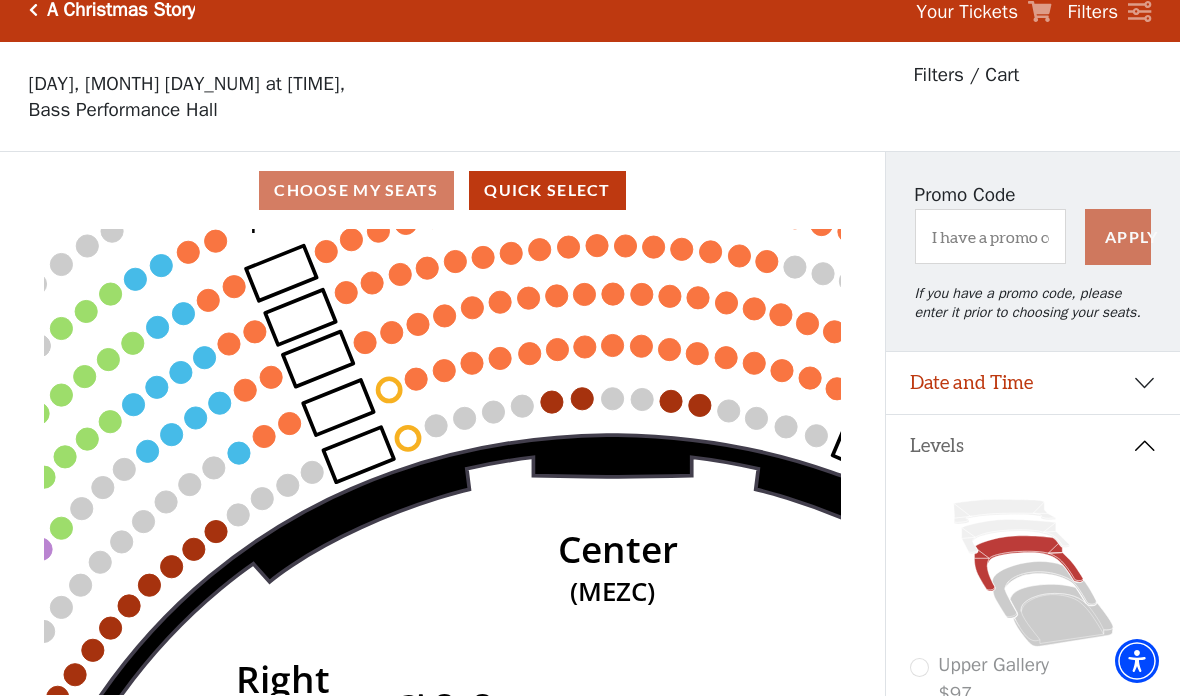 click 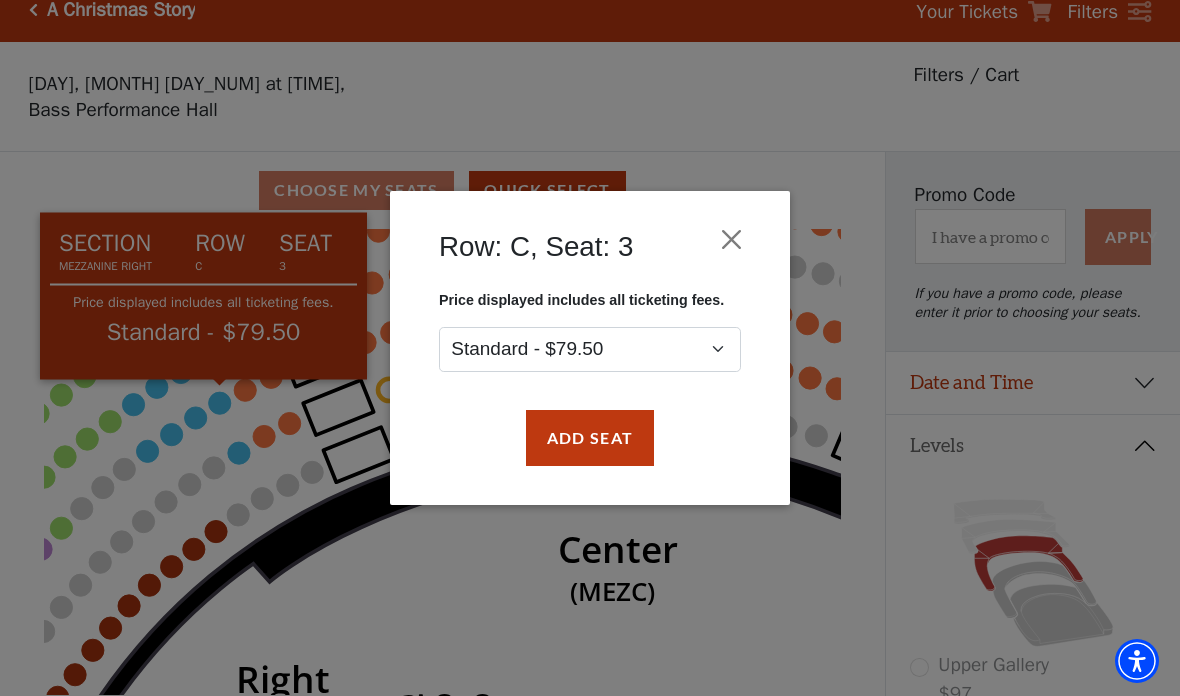 click at bounding box center [732, 240] 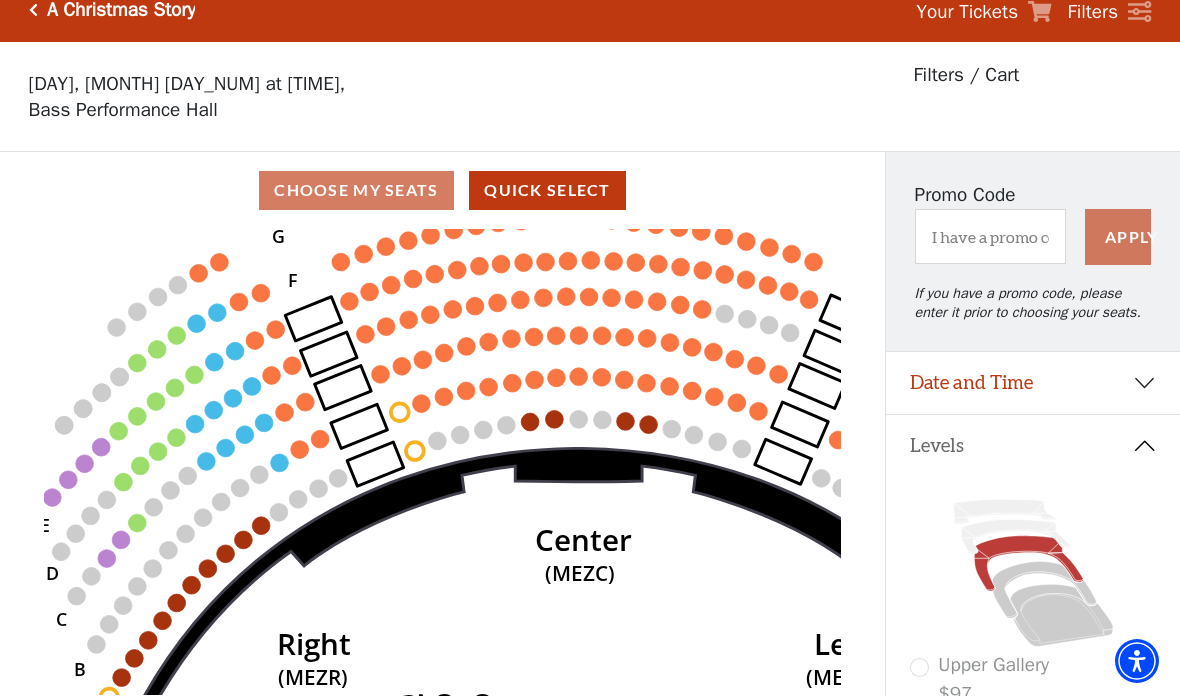 click 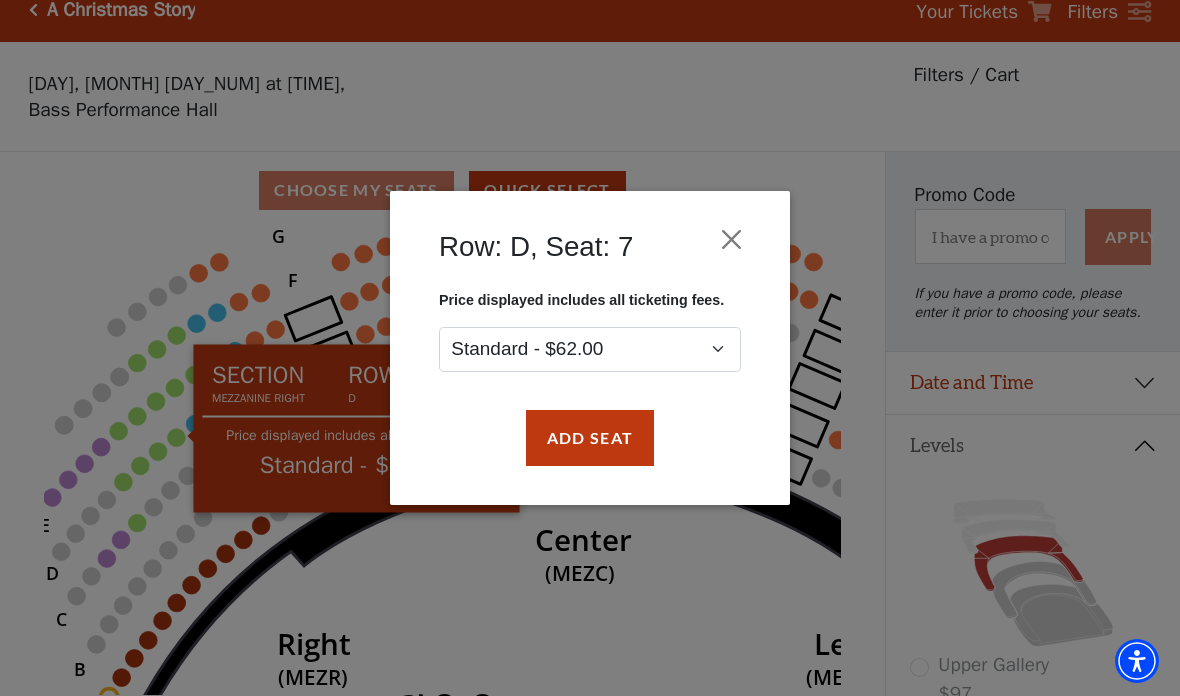 click at bounding box center [732, 240] 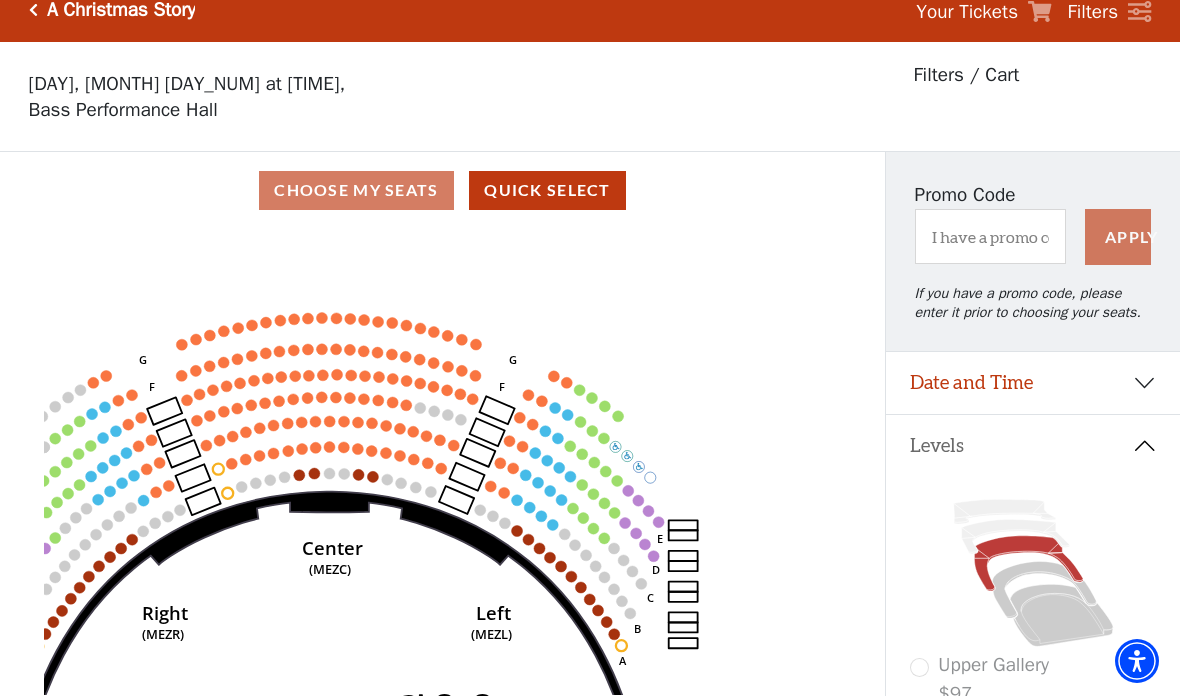click on "Center   (MEZC)   Right   (MEZR)   Left   (MEZL)   (MEXBOXR)   (MEXBOXL)   XX   WW   CC   DD   YY   BB   ZZ   AA   G   F   E   D   G   F   C   B   A   E   D   C   B   A" 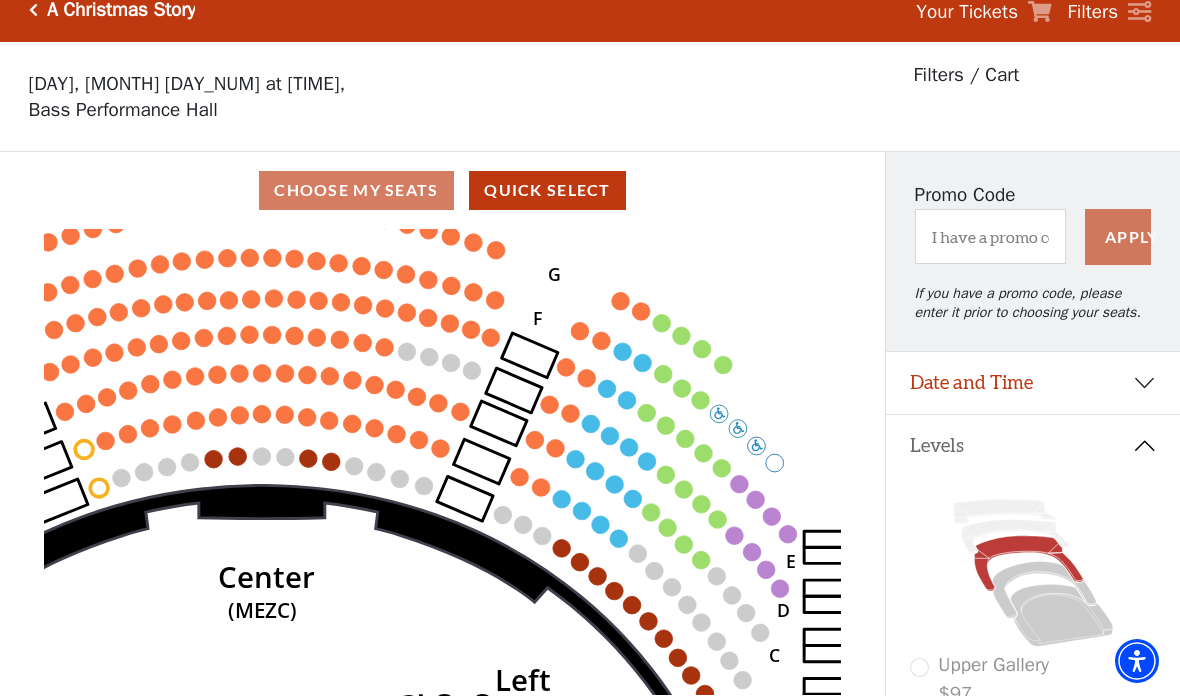 click 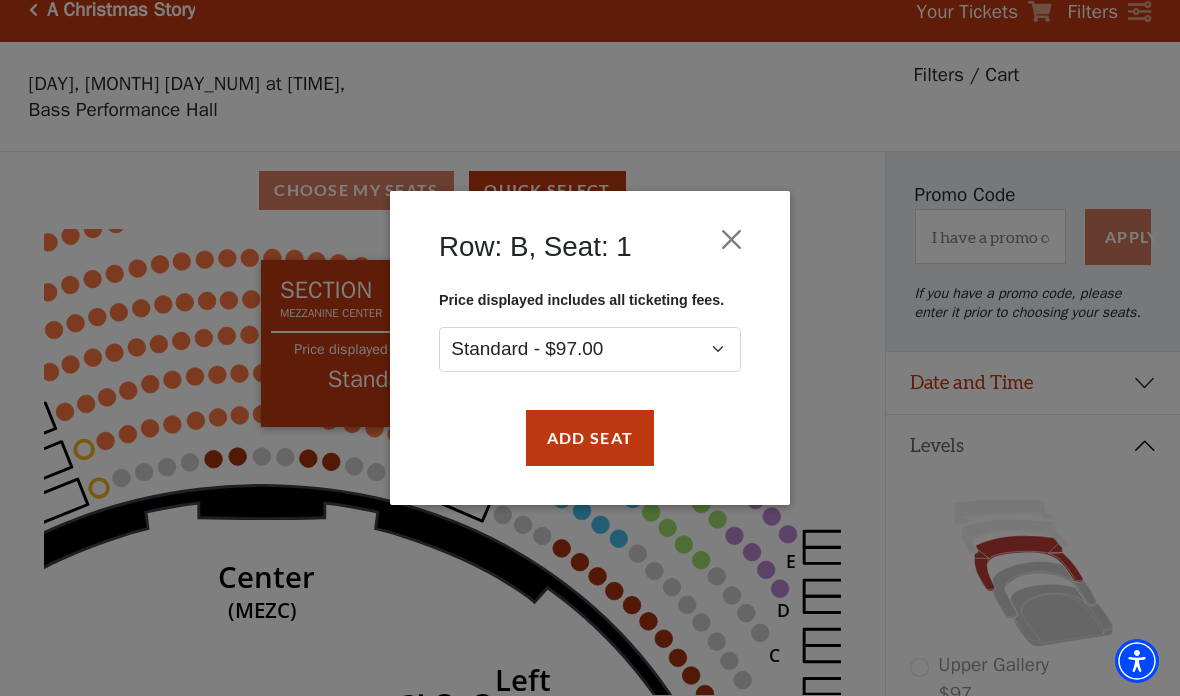 click at bounding box center [732, 240] 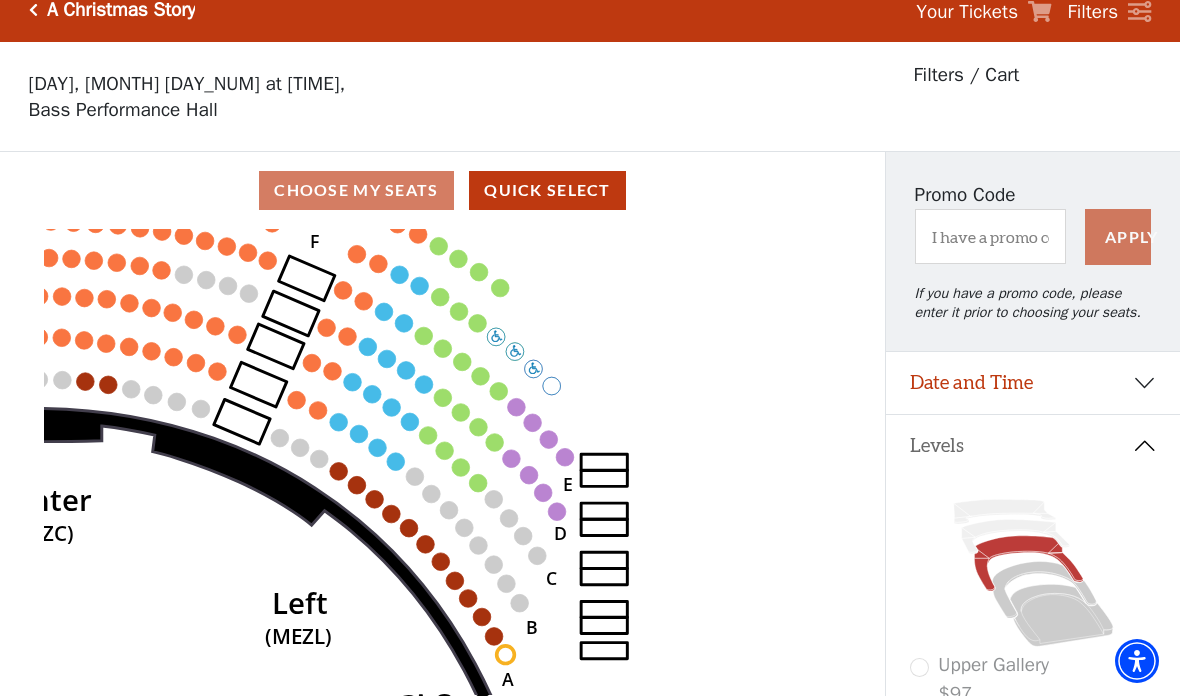 click on "Center   (MEZC)   Right   (MEZR)   Left   (MEZL)   (MEXBOXR)   (MEXBOXL)   XX   WW   CC   DD   YY   BB   ZZ   AA   G   F   E   D   G   F   C   B   A   E   D   C   B   A" 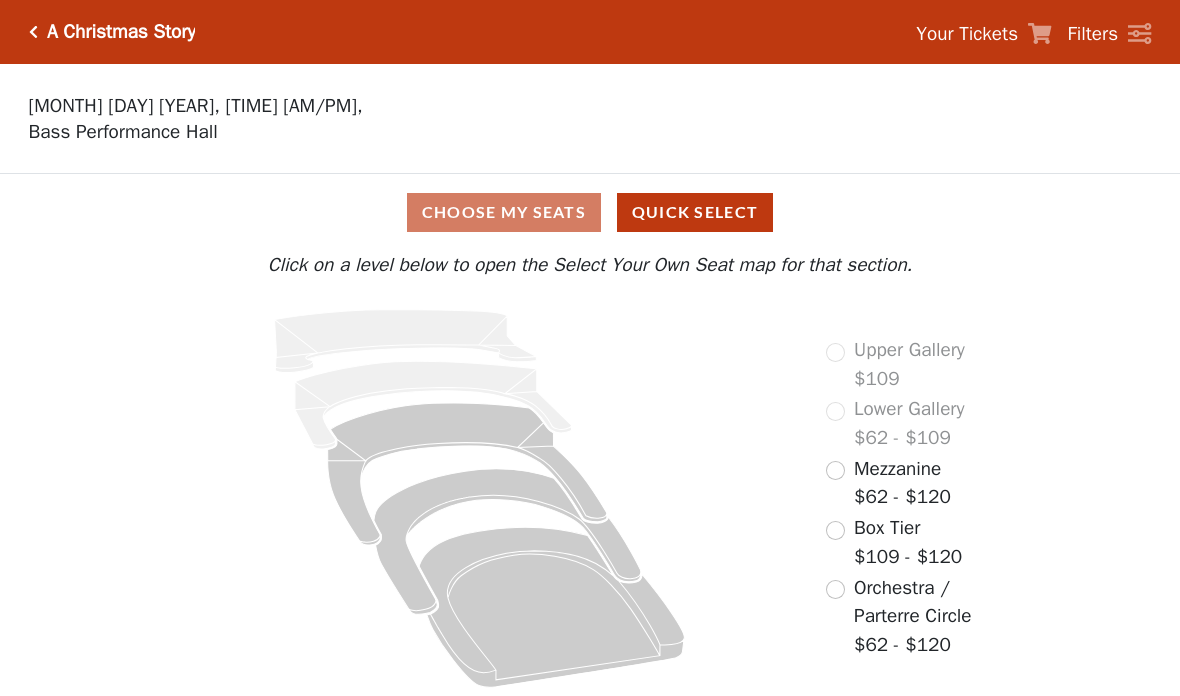 scroll, scrollTop: 0, scrollLeft: 0, axis: both 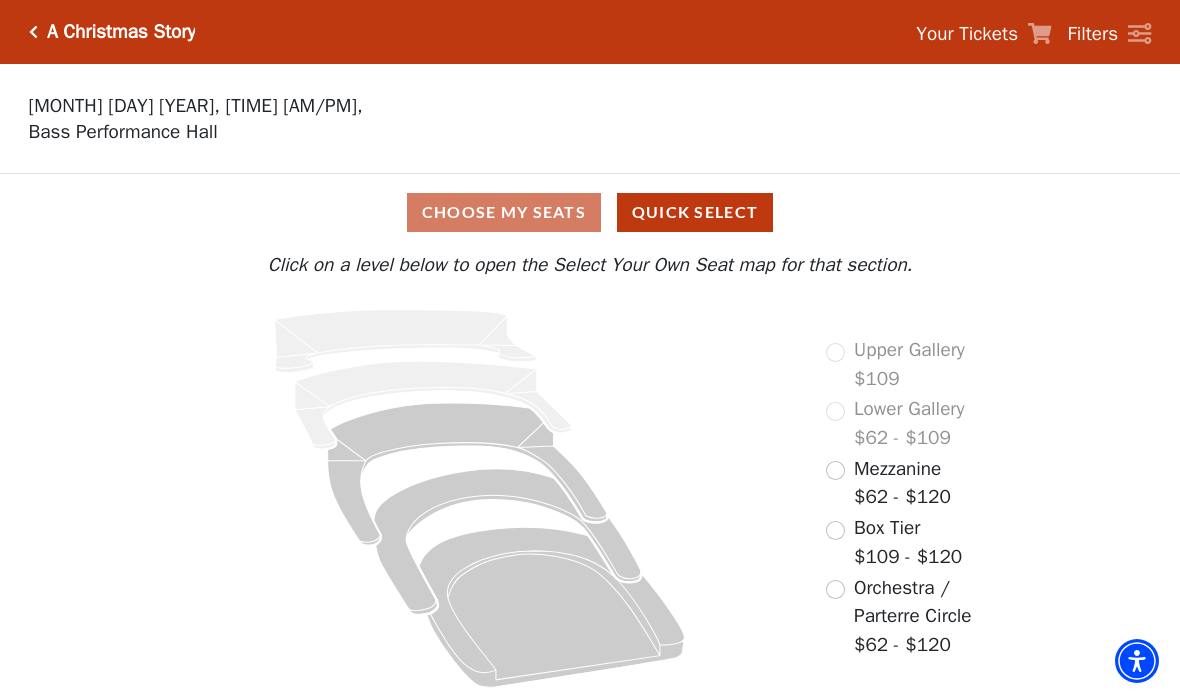 click at bounding box center [33, 32] 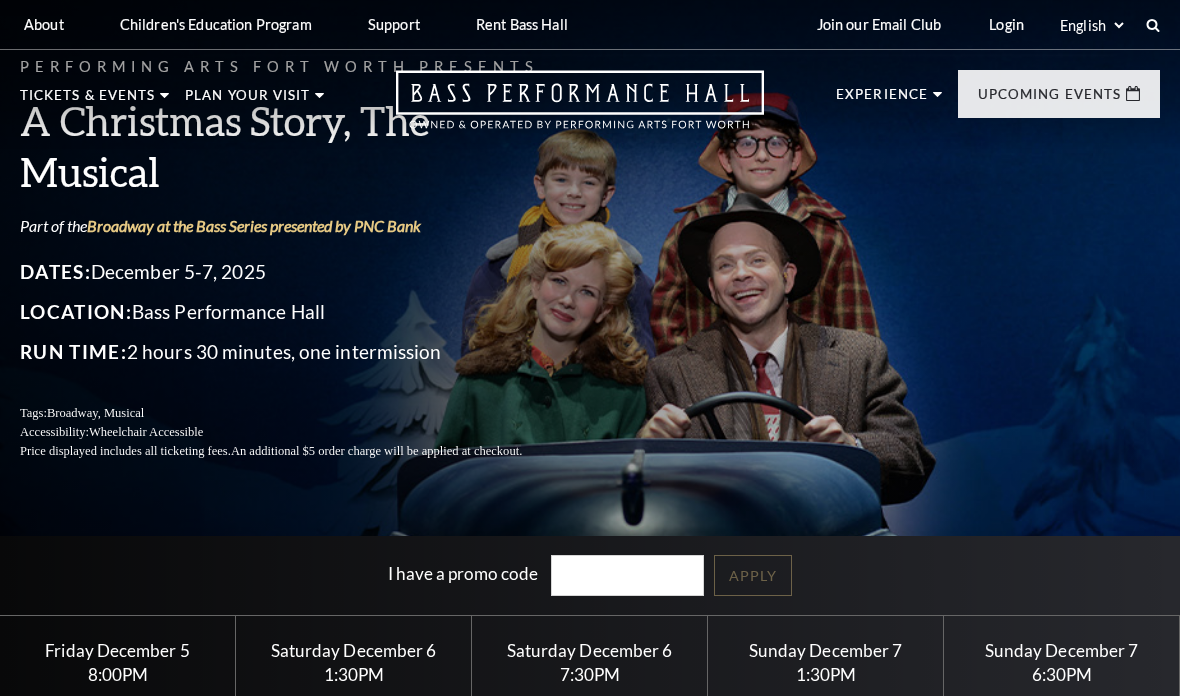 scroll, scrollTop: 0, scrollLeft: 0, axis: both 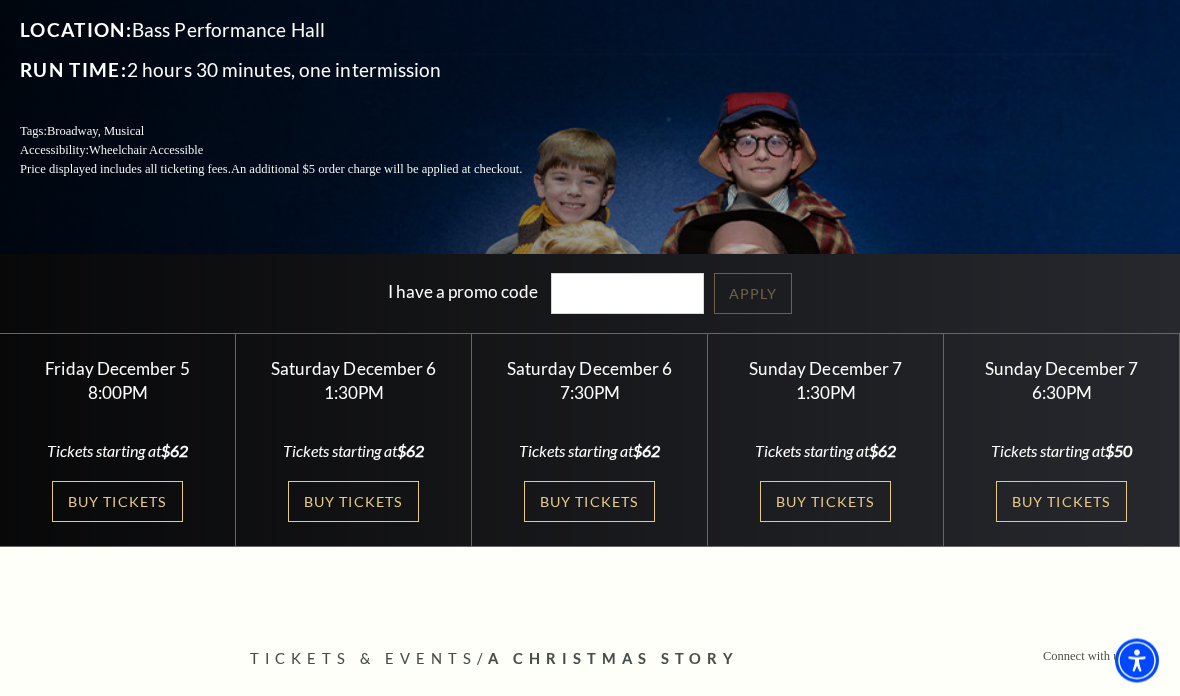 click on "Buy Tickets" at bounding box center [589, 502] 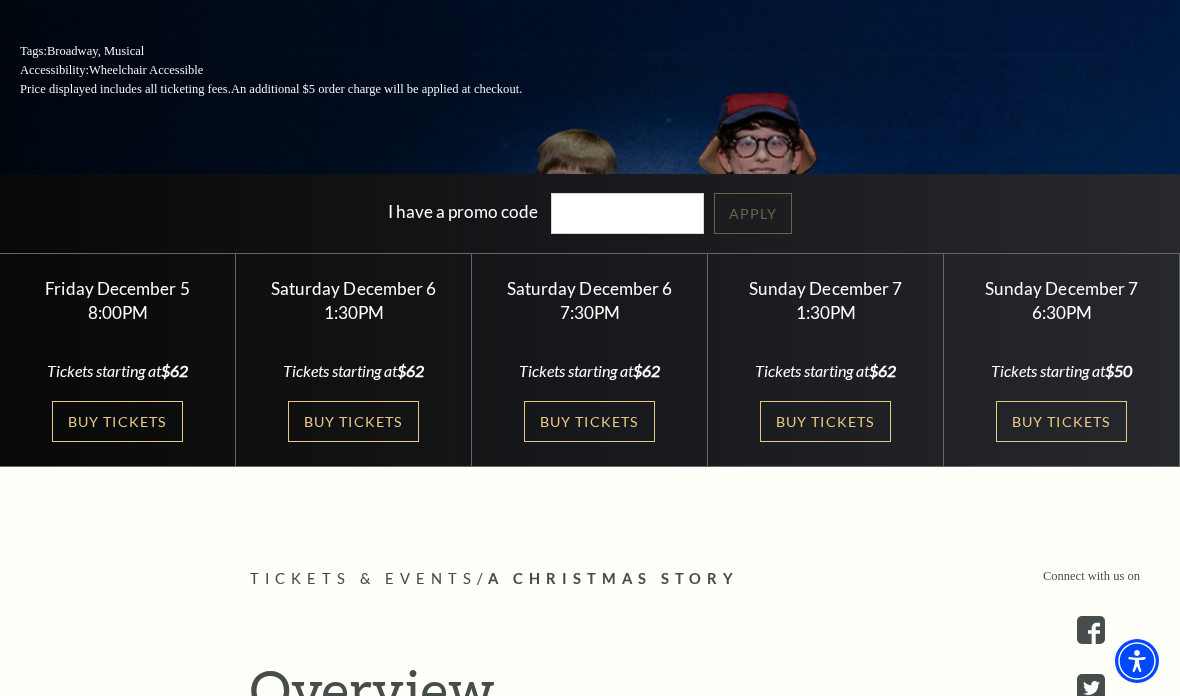 click on "Buy Tickets" at bounding box center [1061, 421] 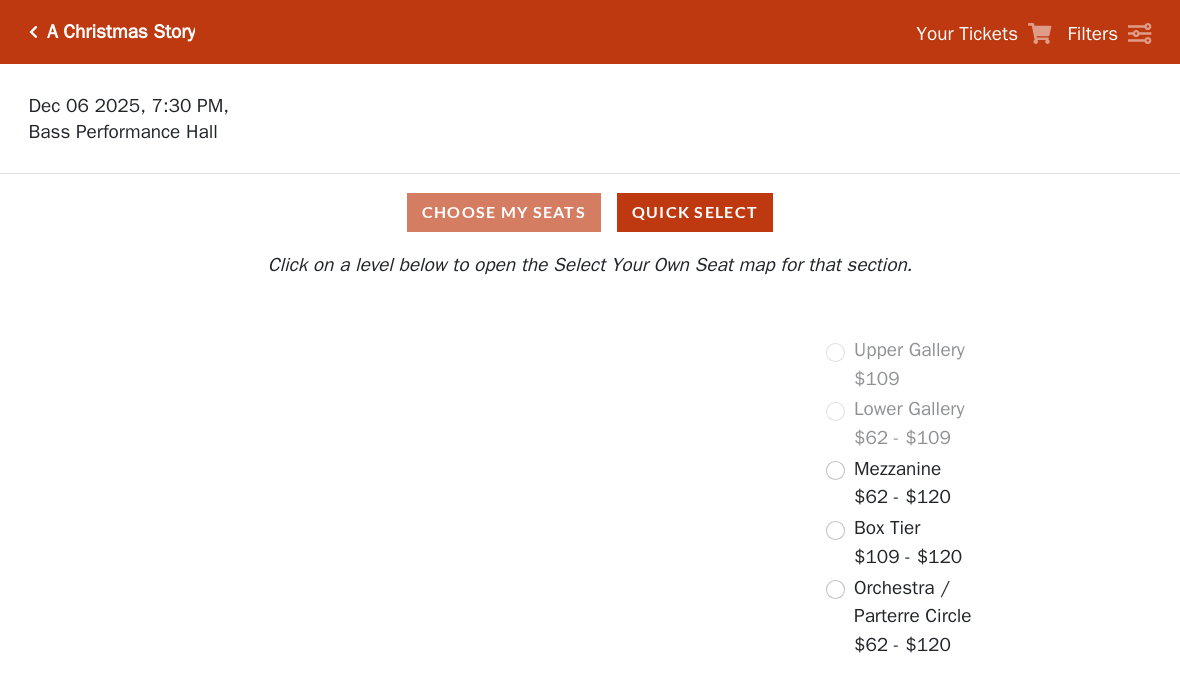 scroll, scrollTop: 0, scrollLeft: 0, axis: both 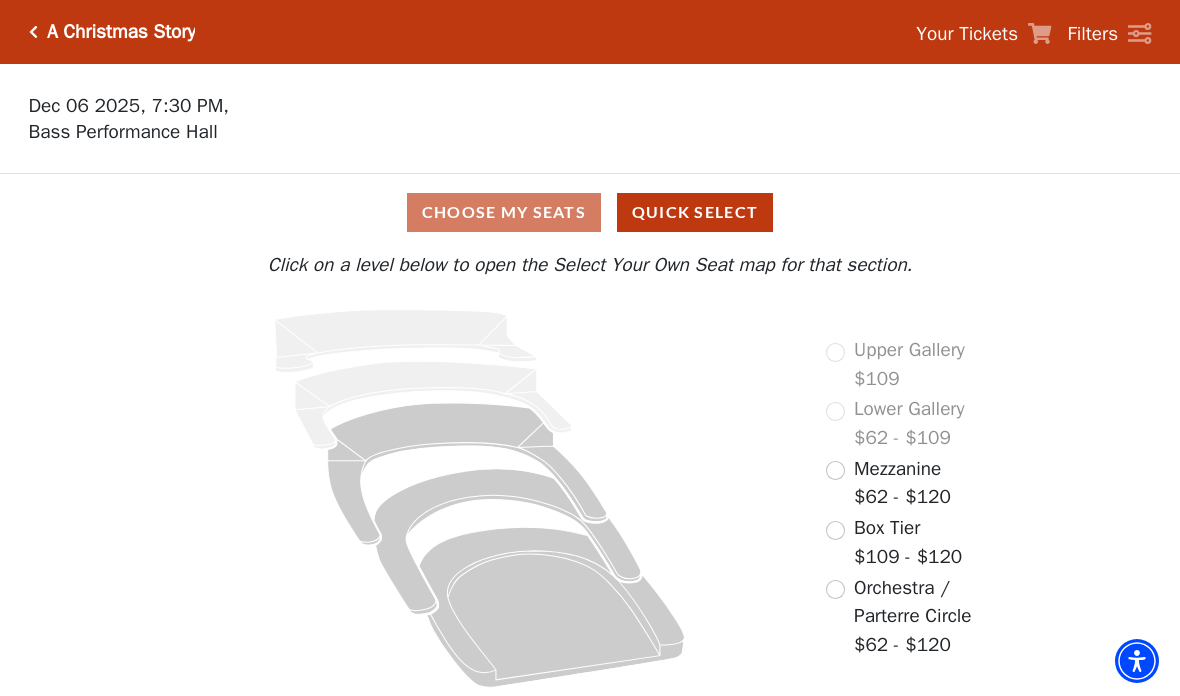 click at bounding box center [835, 589] 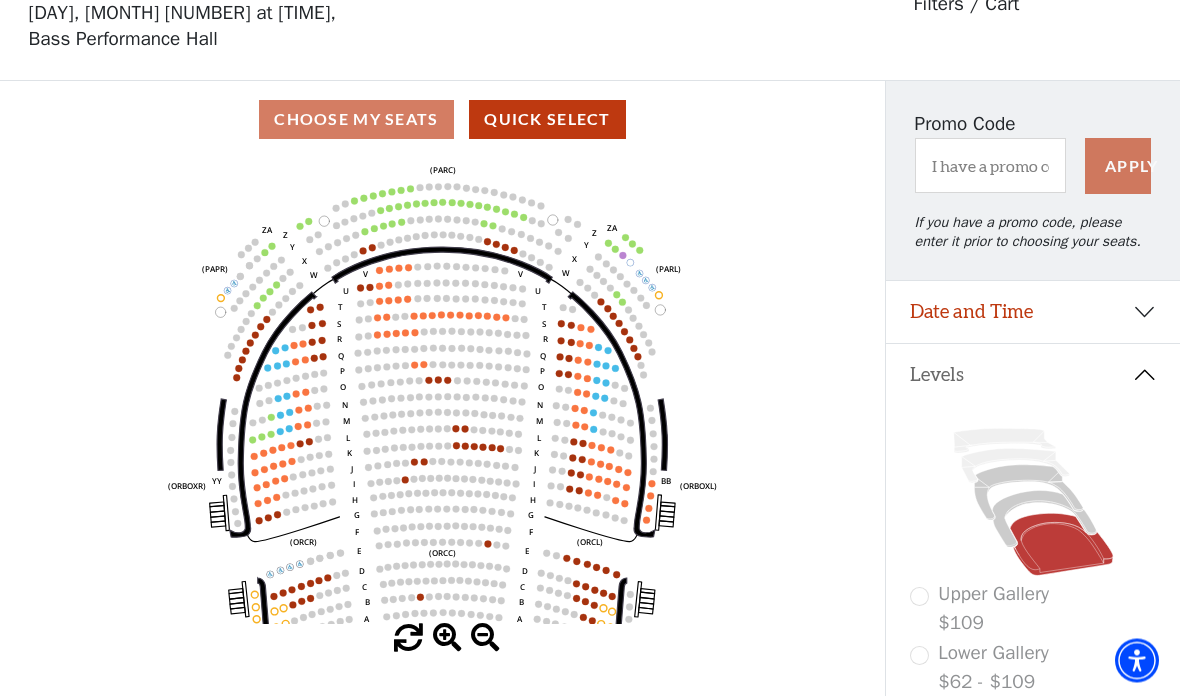 scroll, scrollTop: 93, scrollLeft: 0, axis: vertical 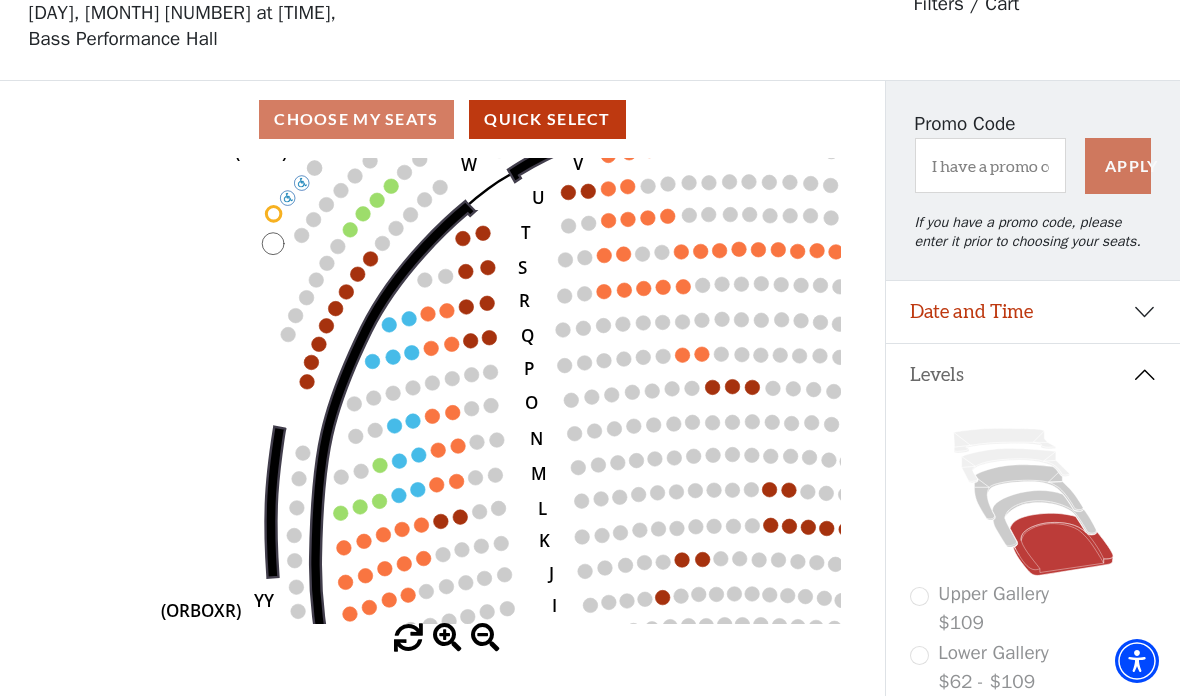 click on "N" 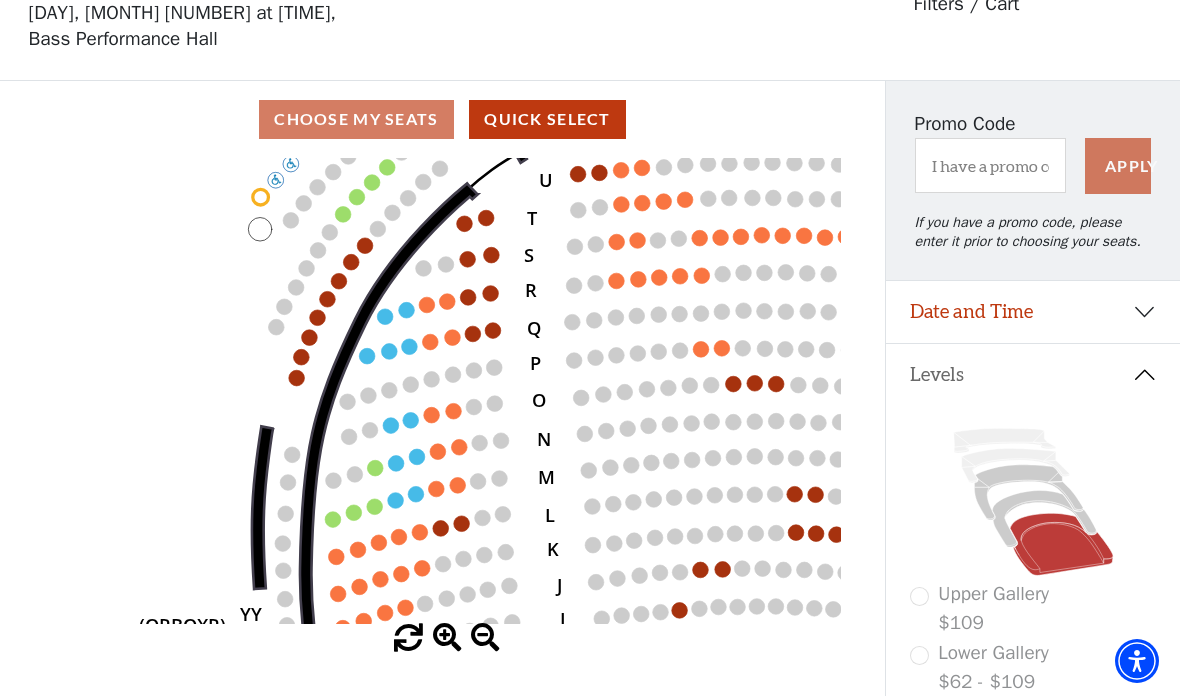 click 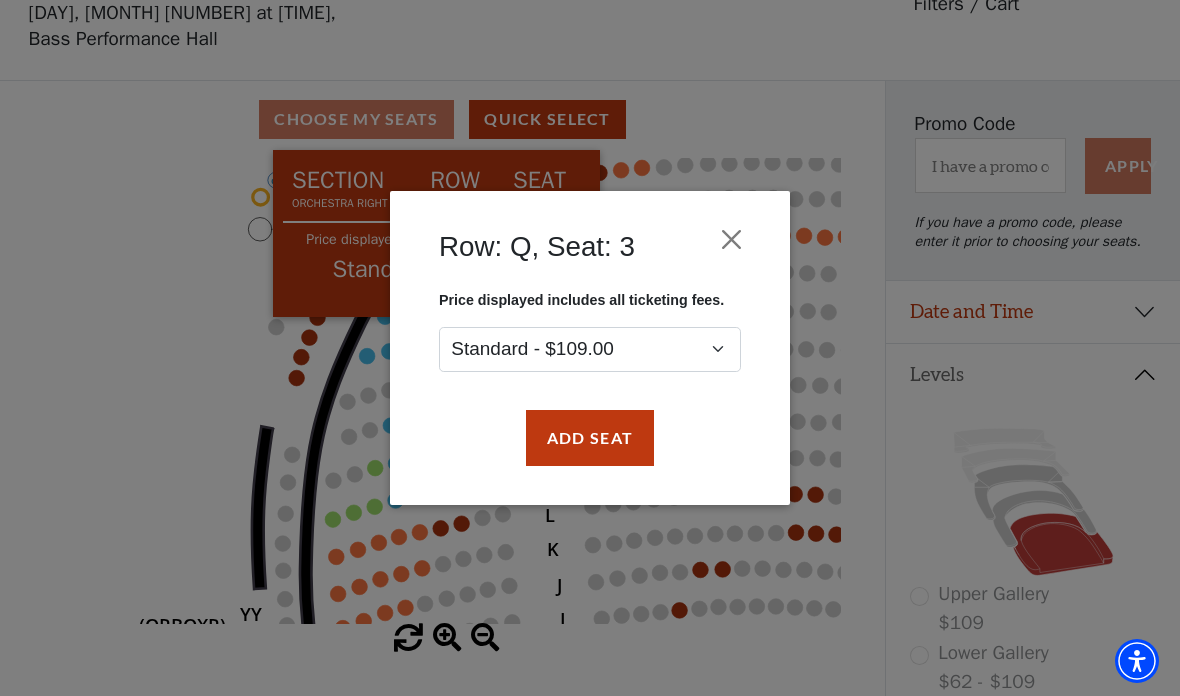 click at bounding box center [732, 240] 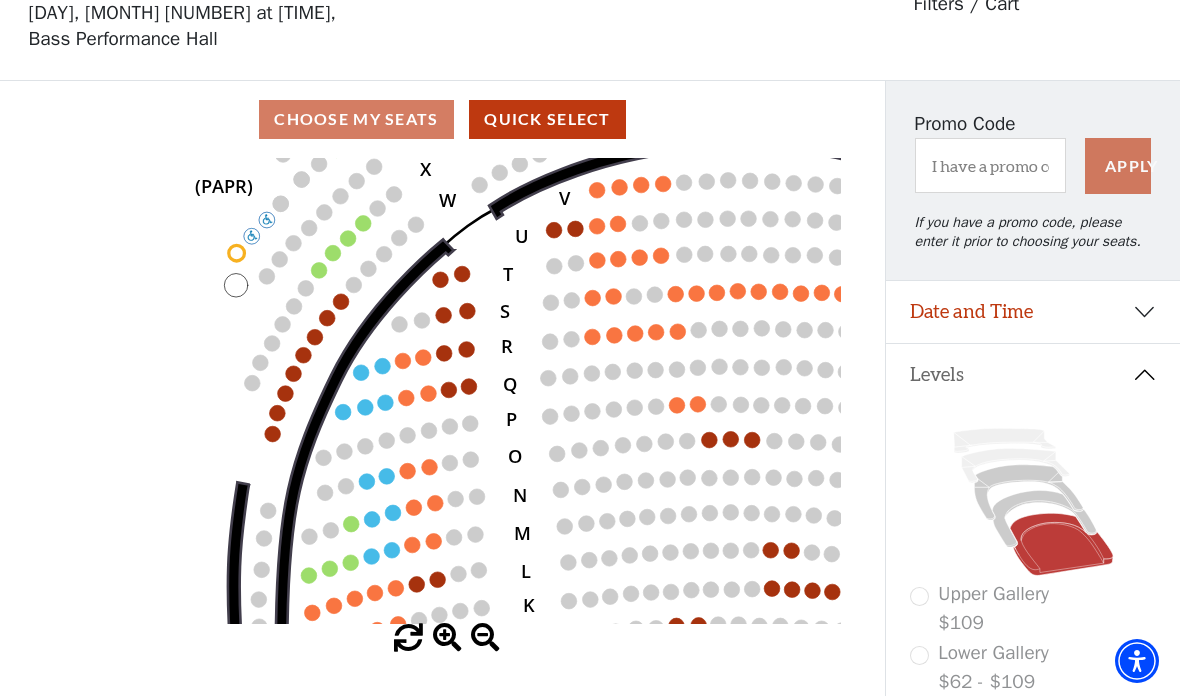 click 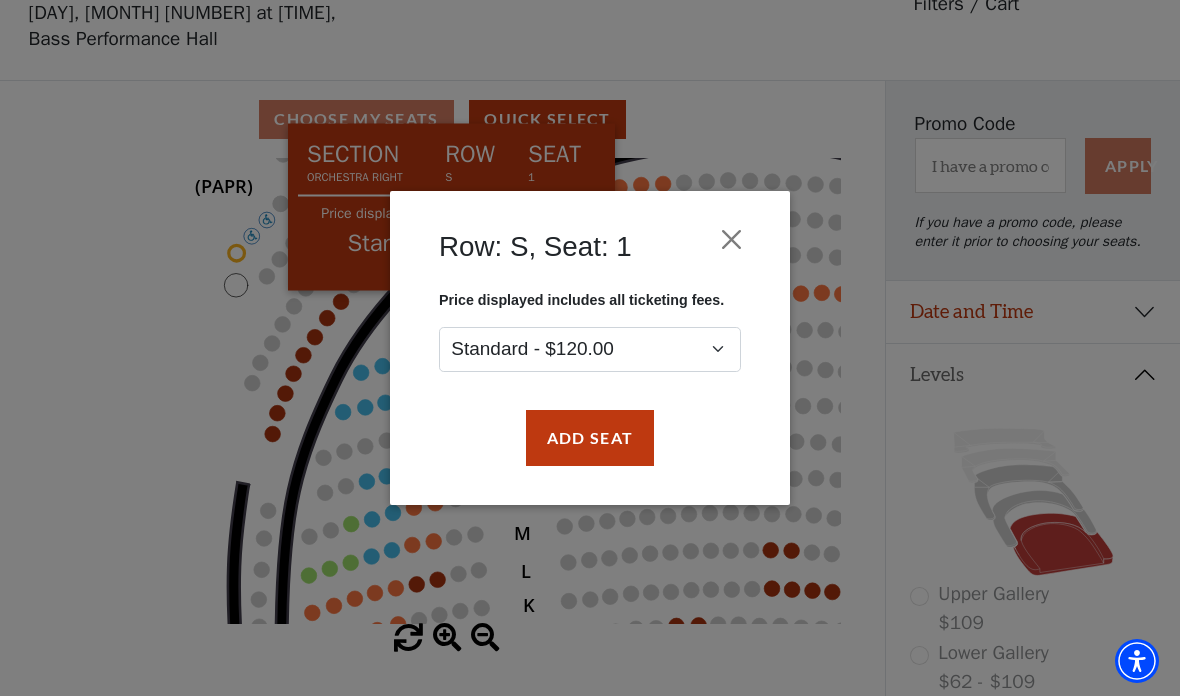 click at bounding box center (732, 240) 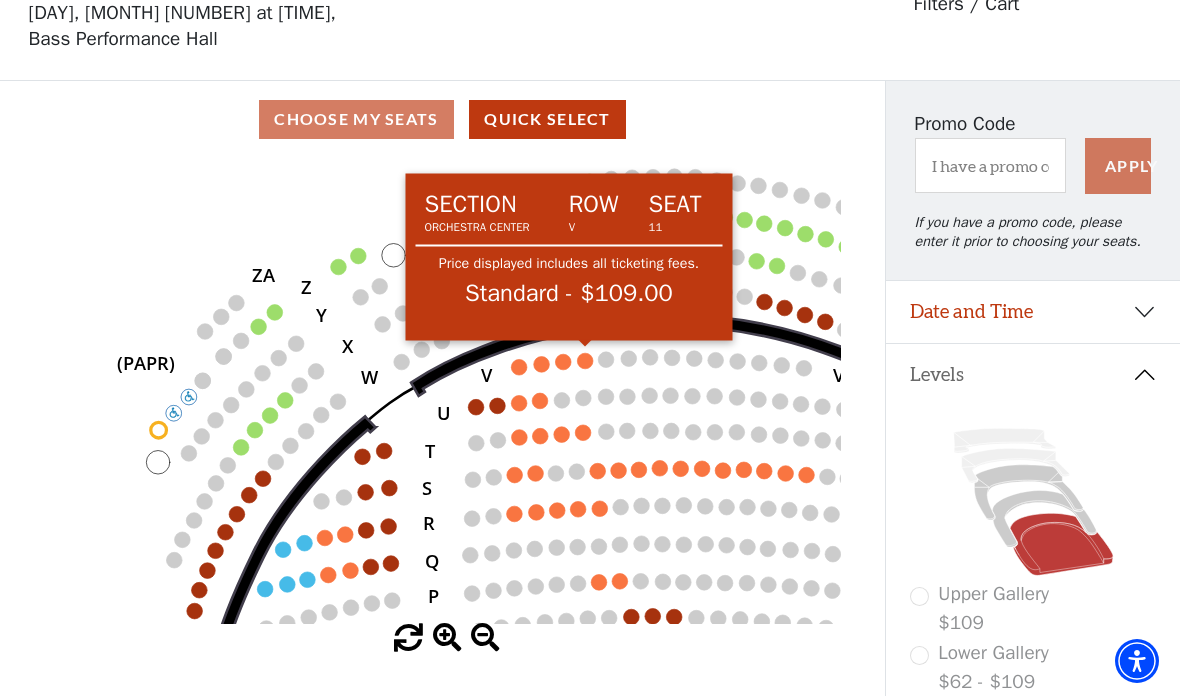 click 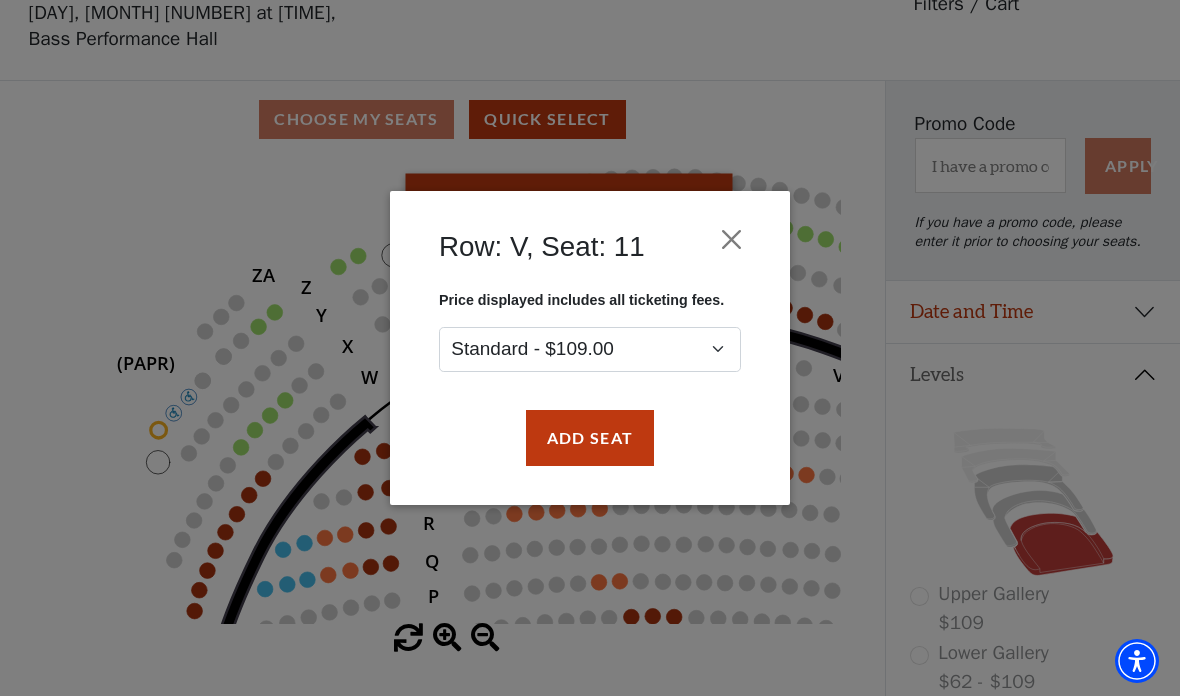 click at bounding box center [732, 240] 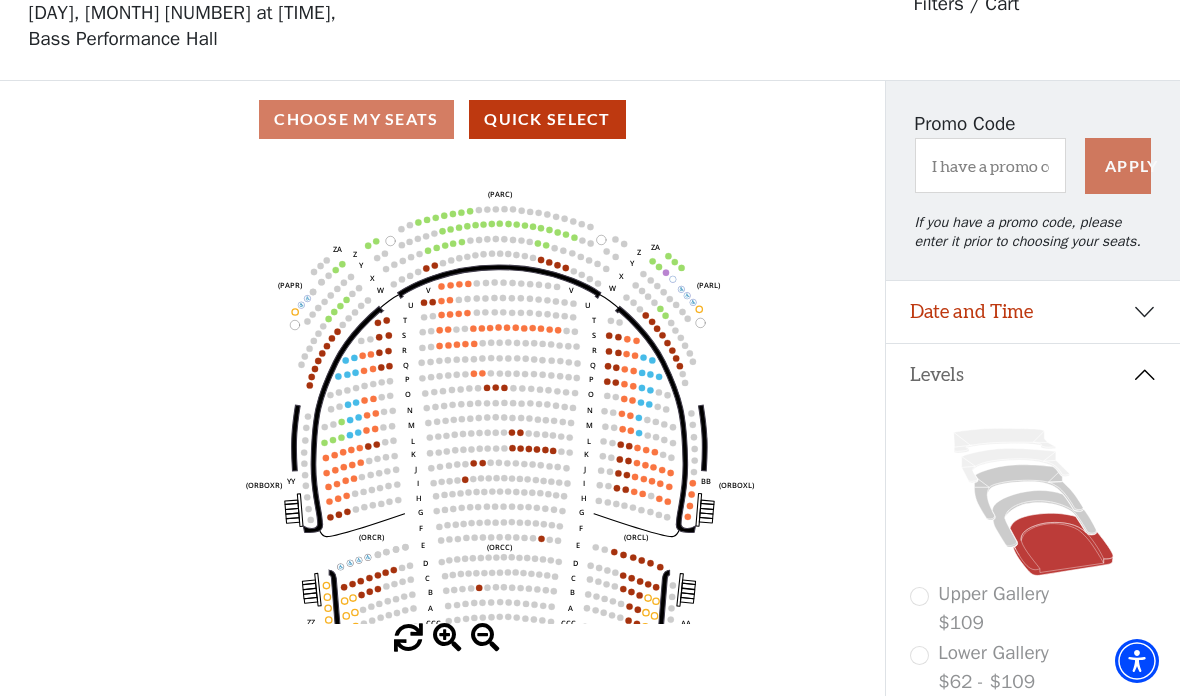 click on "Left   (ORPITL)   Right   (ORPITR)   Center   (ORPITC)   ZZ   AA   YY   BB   ZA   ZA   (ORCL)   (ORCR)   (ORCC)   (ORBOXL)   (ORBOXR)   (PARL)   (PAPR)   (PARC)   Z   Y   X   W   Z   Y   X   W   V   U   T   S   R   Q   P   O   N   M   L   K   J   I   H   G   F   E   D   C   B   A   CCC   BBB   AAA   V   U   T   S   R   Q   P   O   N   M   L   K   J   I   H   G   F   E   D   C   B   A   CCC   BBB   AAA" 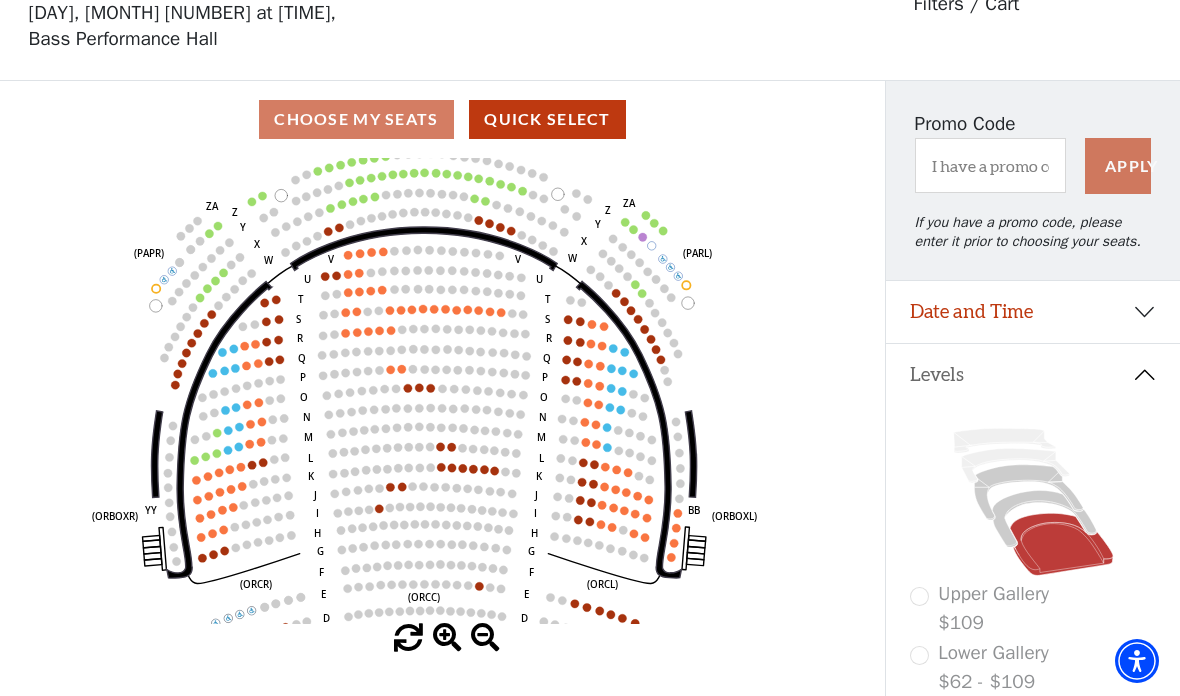 click 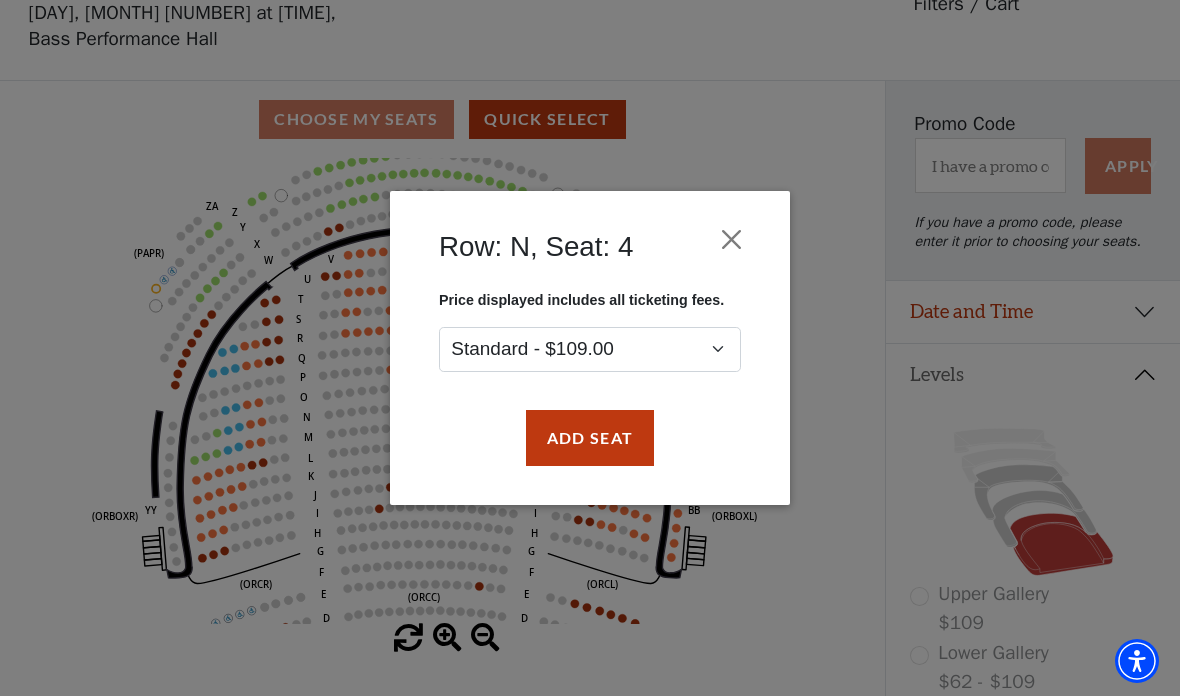 click at bounding box center (732, 240) 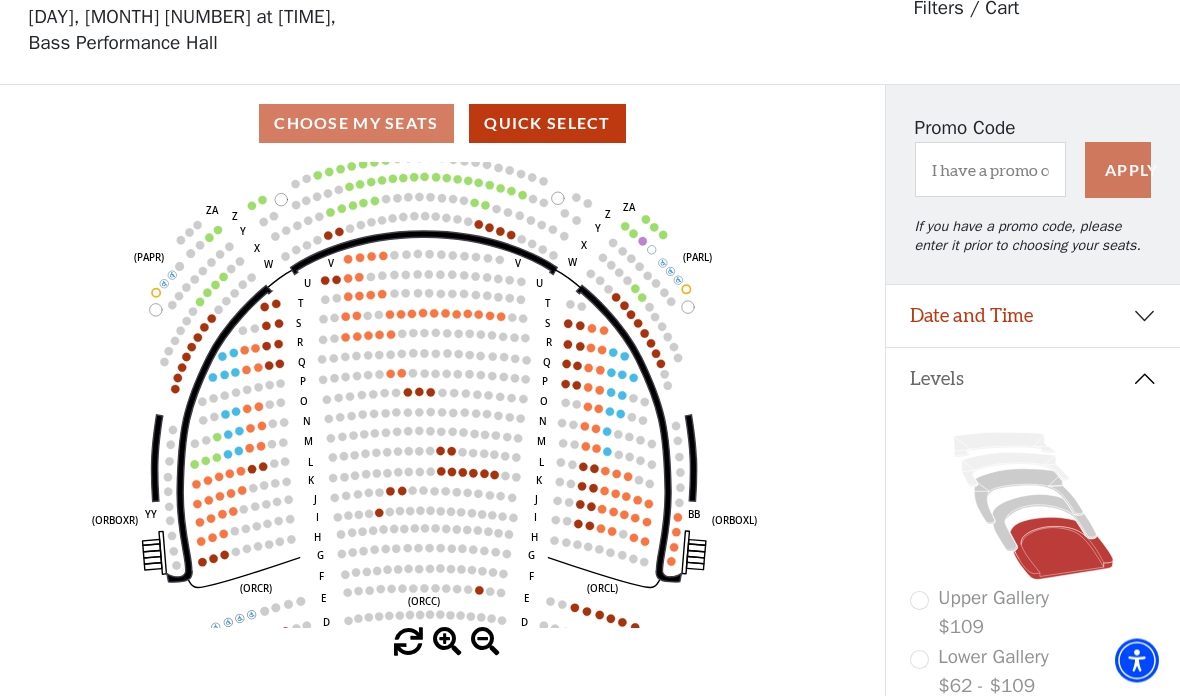 scroll, scrollTop: 89, scrollLeft: 0, axis: vertical 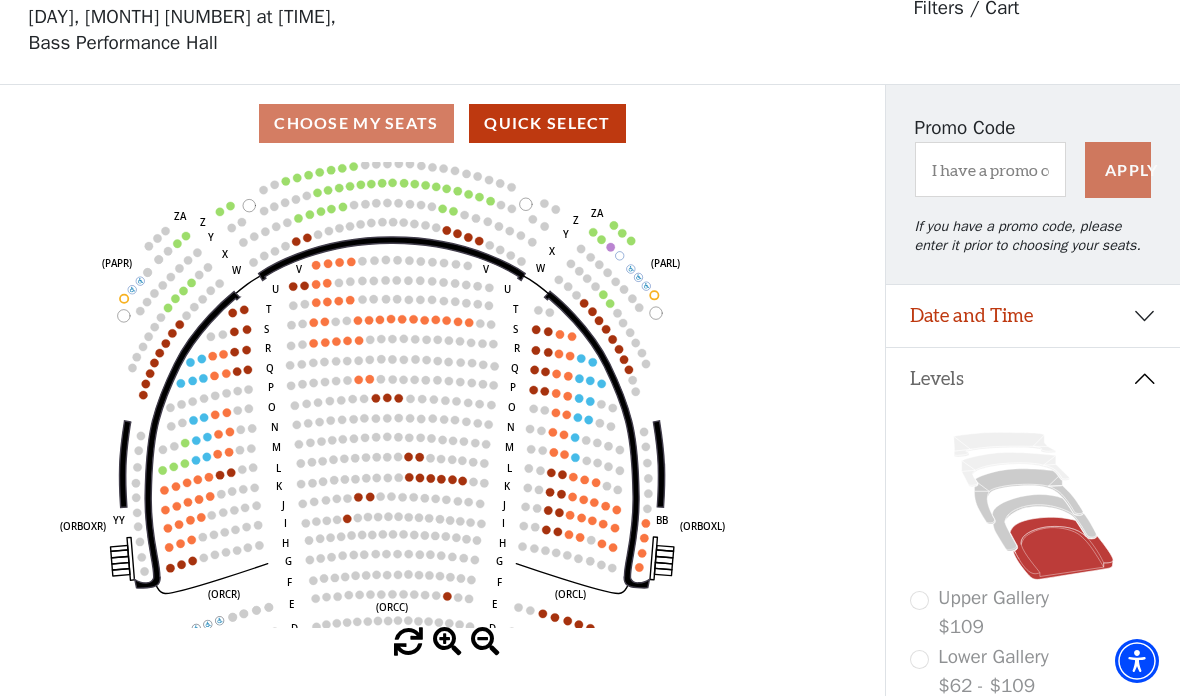 click 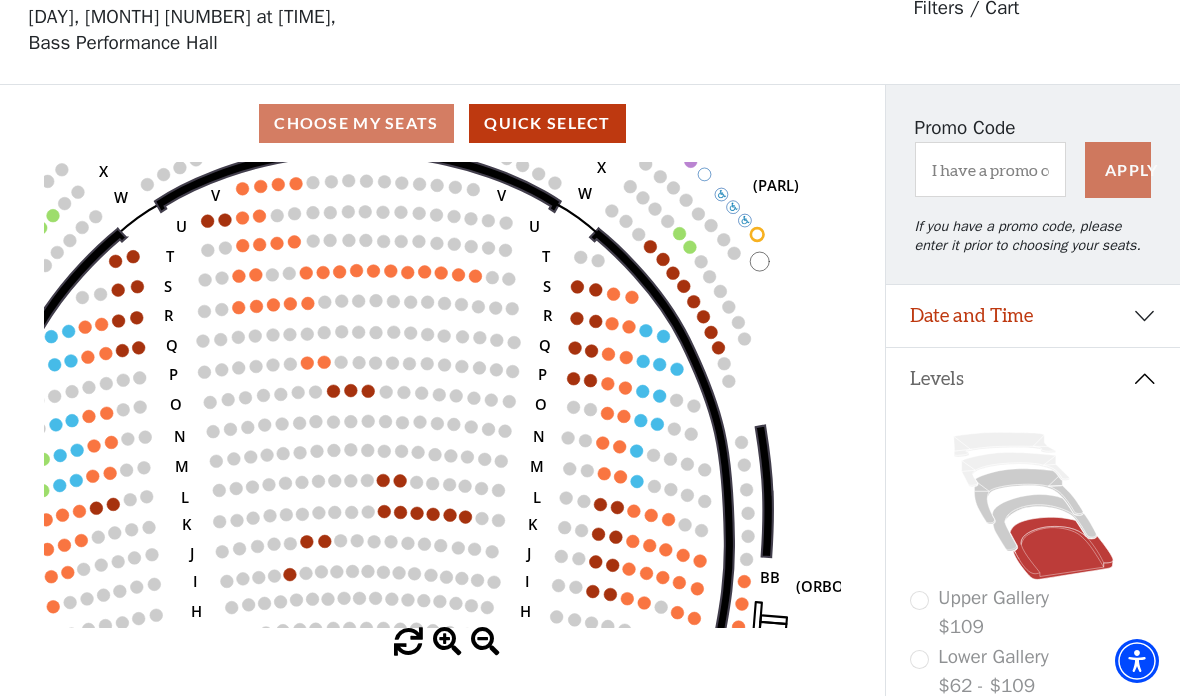 click 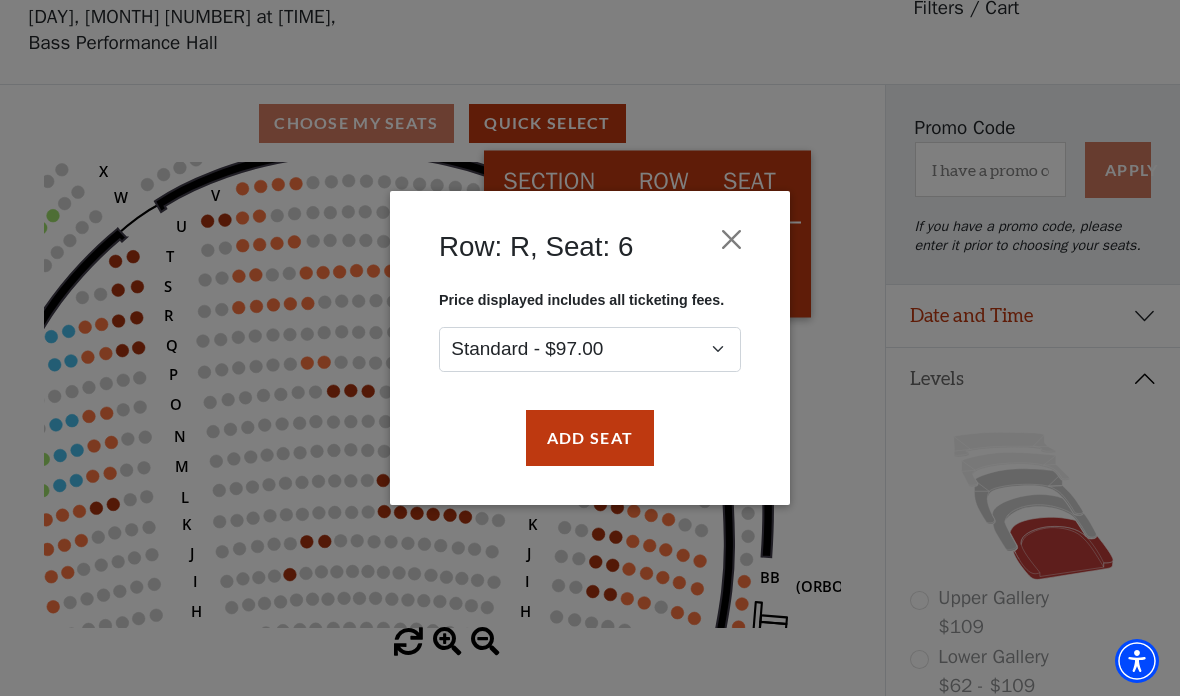 click at bounding box center [732, 240] 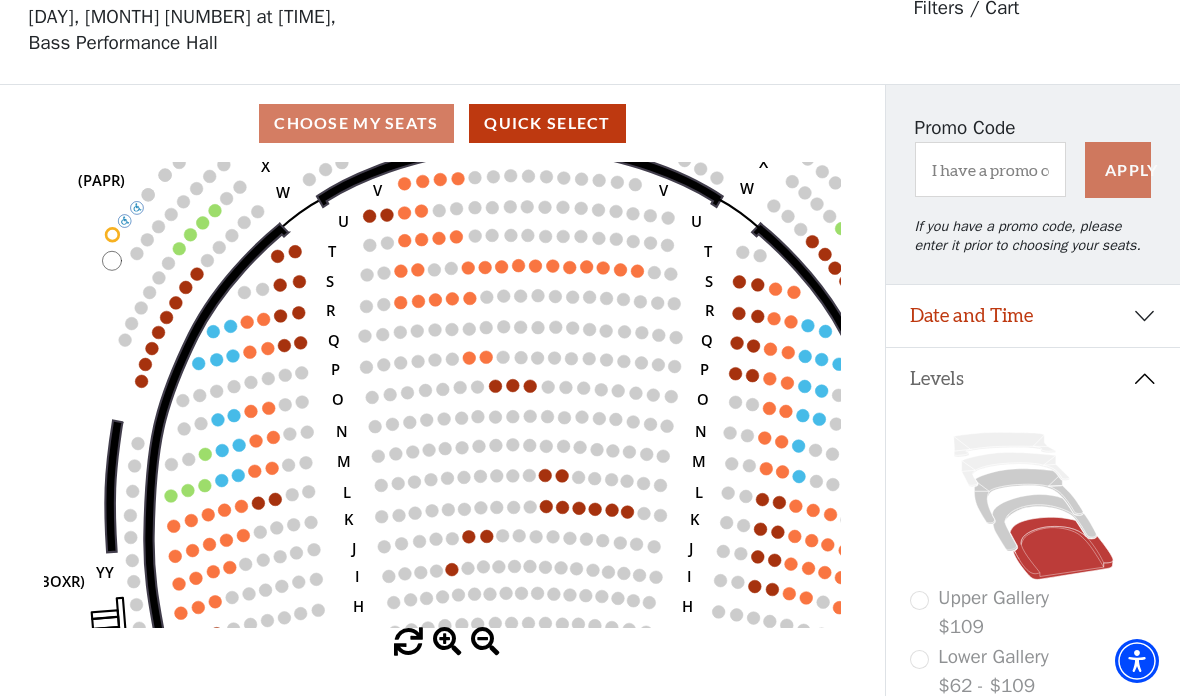 click 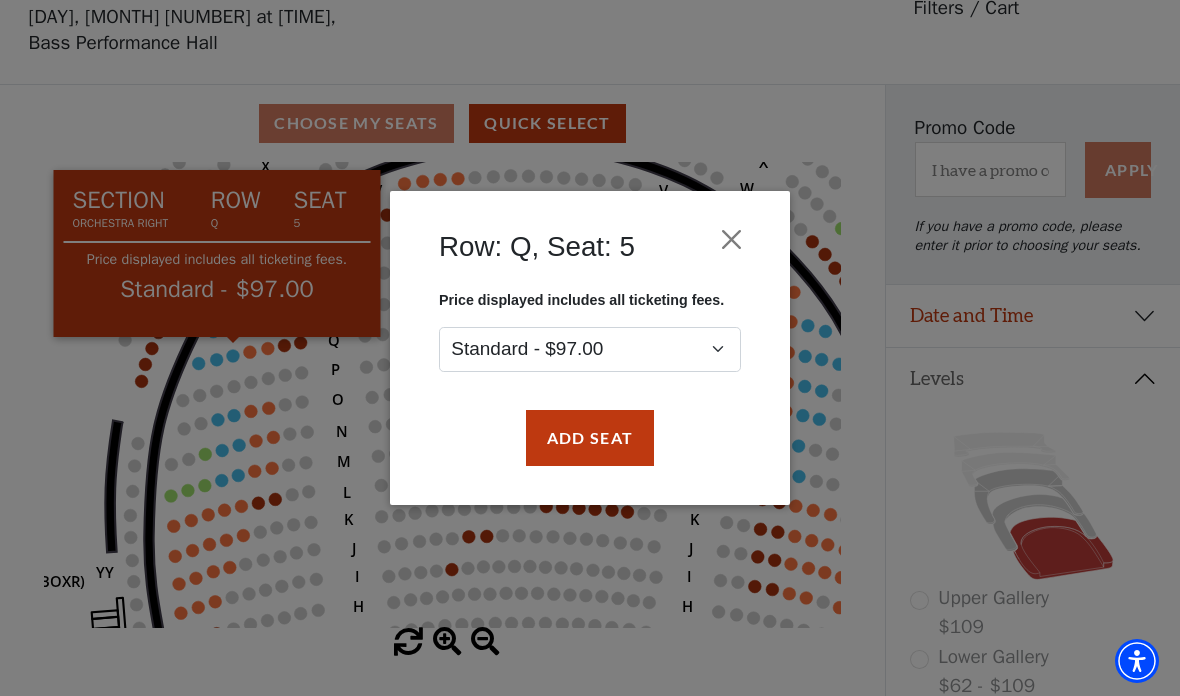 click at bounding box center (732, 240) 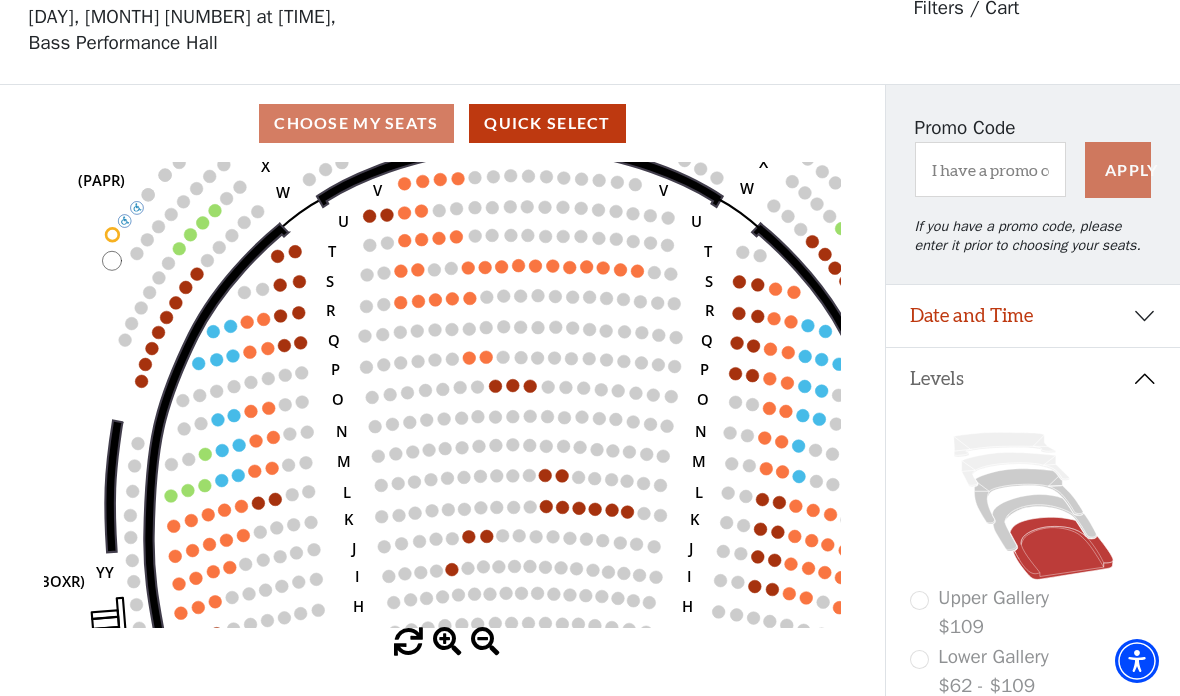 click on "Left   (ORPITL)   Right   (ORPITR)   Center   (ORPITC)   ZZ   AA   YY   BB   ZA   ZA   (ORCL)   (ORCR)   (ORCC)   (ORBOXL)   (ORBOXR)   (PARL)   (PAPR)   (PARC)   Z   Y   X   W   Z   Y   X   W   V   U   T   S   R   Q   P   O   N   M   L   K   J   I   H   G   F   E   D   C   B   A   CCC   BBB   AAA   V   U   T   S   R   Q   P   O   N   M   L   K   J   I   H   G   F   E   D   C   B   A   CCC   BBB   AAA" 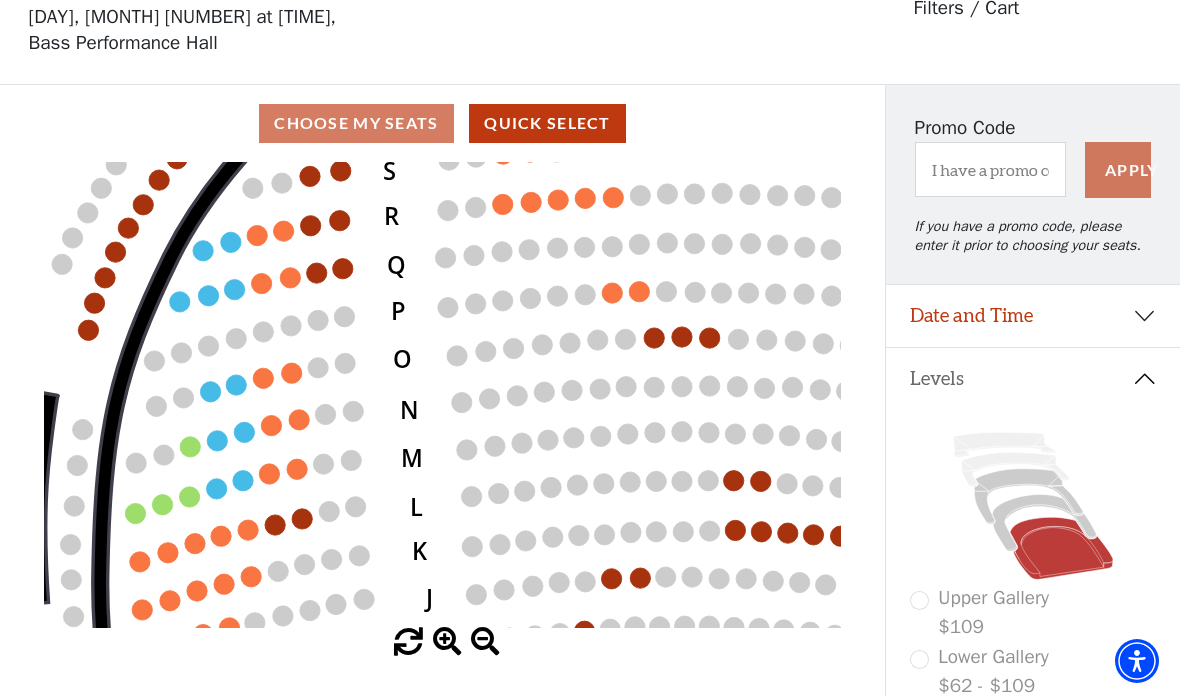 click 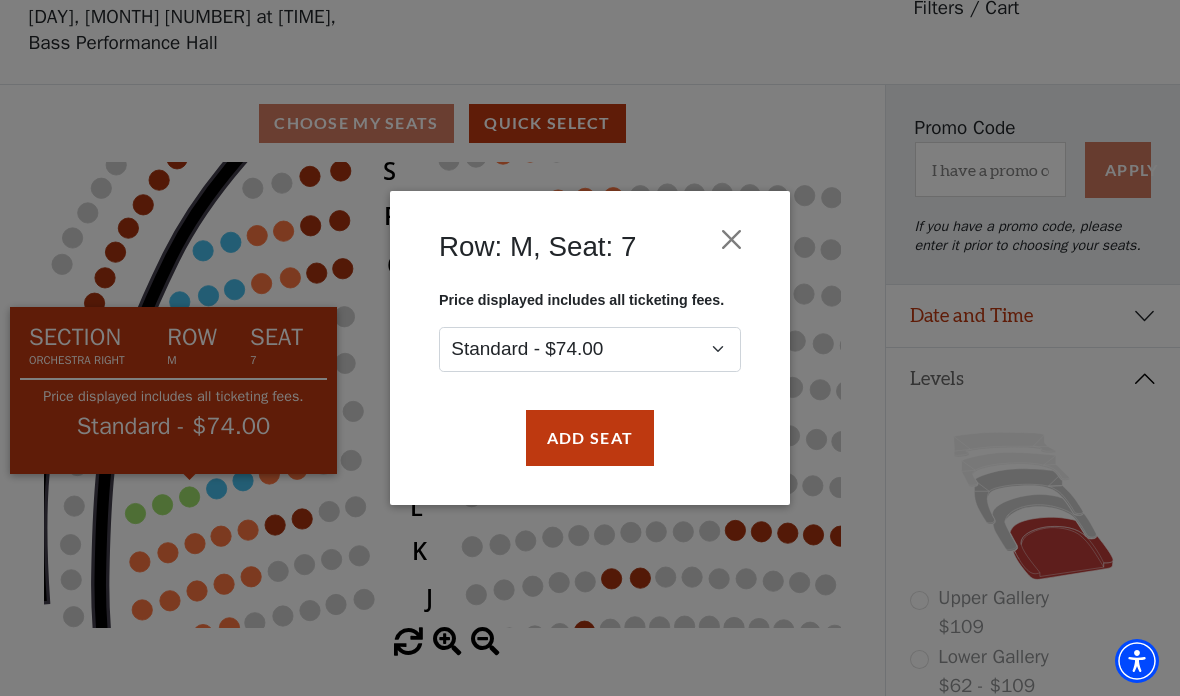 click at bounding box center (732, 240) 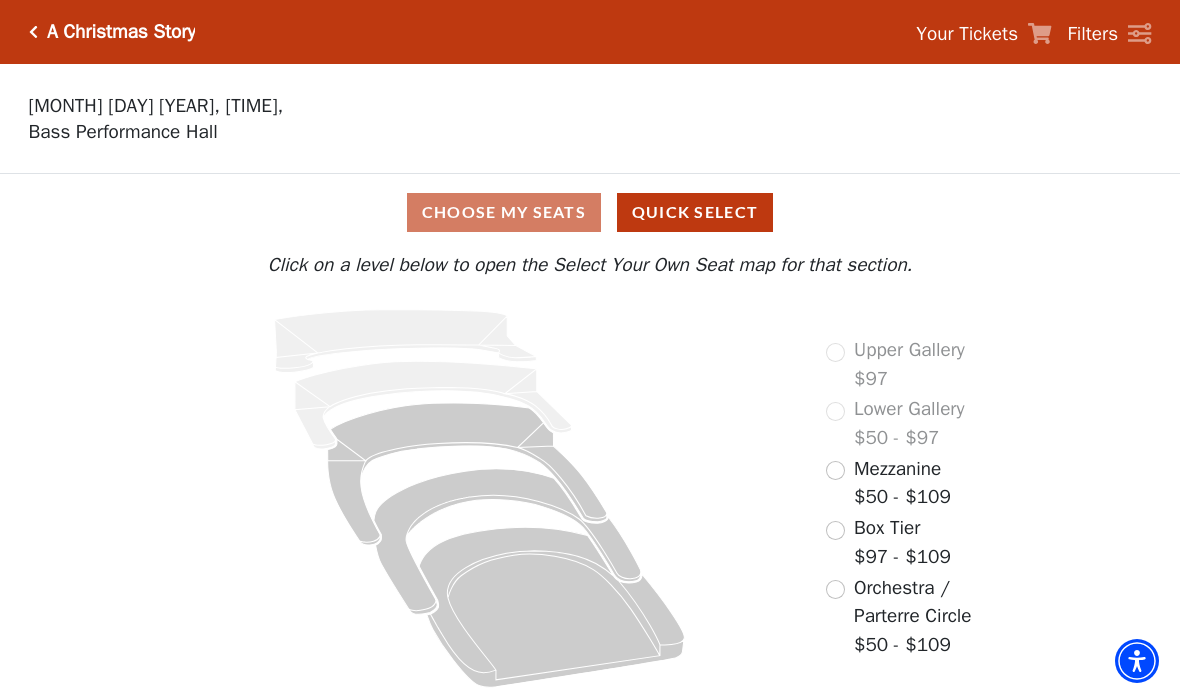 scroll, scrollTop: 0, scrollLeft: 0, axis: both 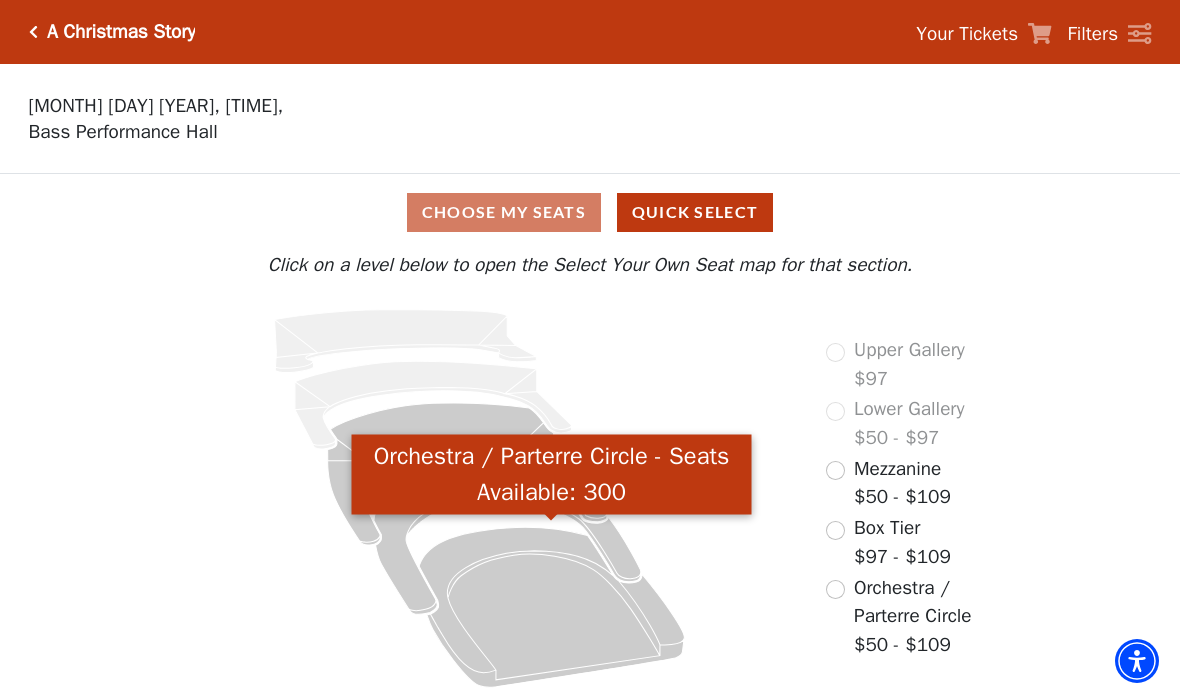 click 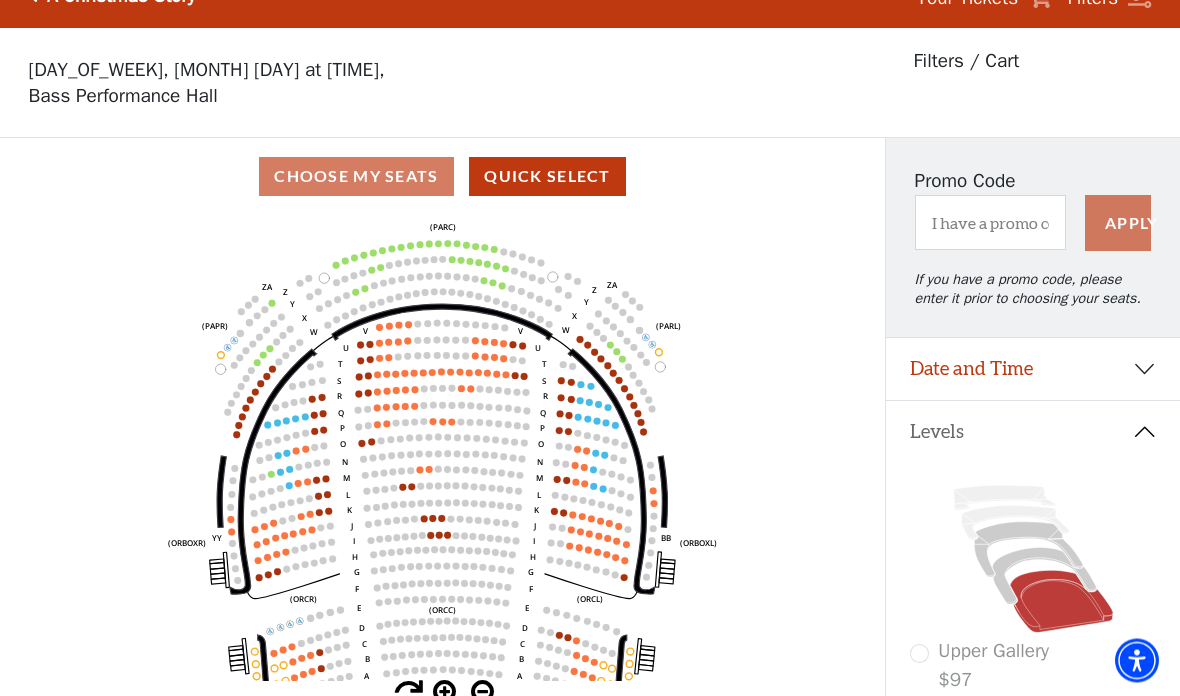 scroll, scrollTop: 93, scrollLeft: 0, axis: vertical 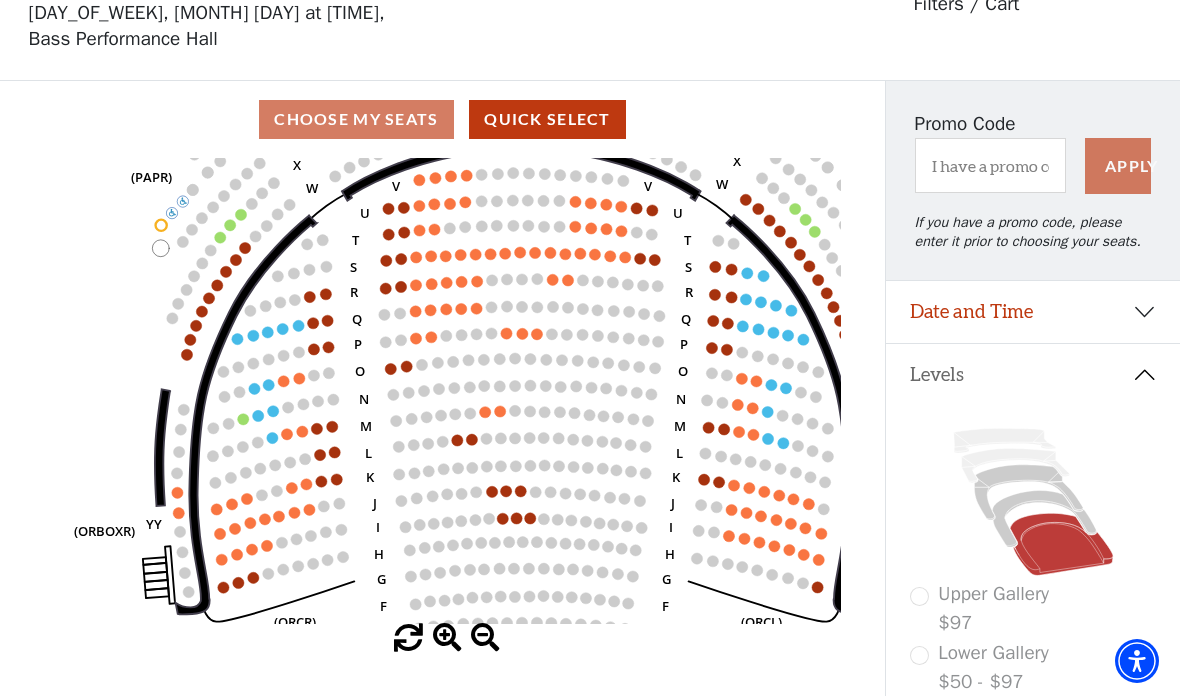 click 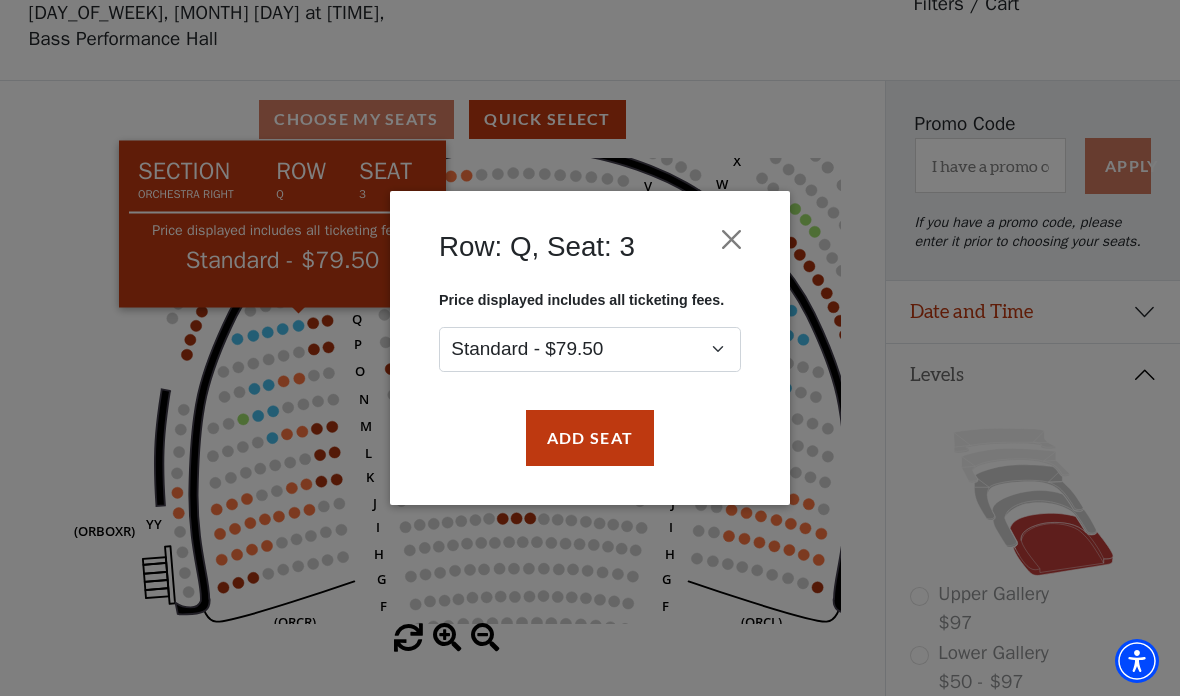 click at bounding box center (732, 240) 